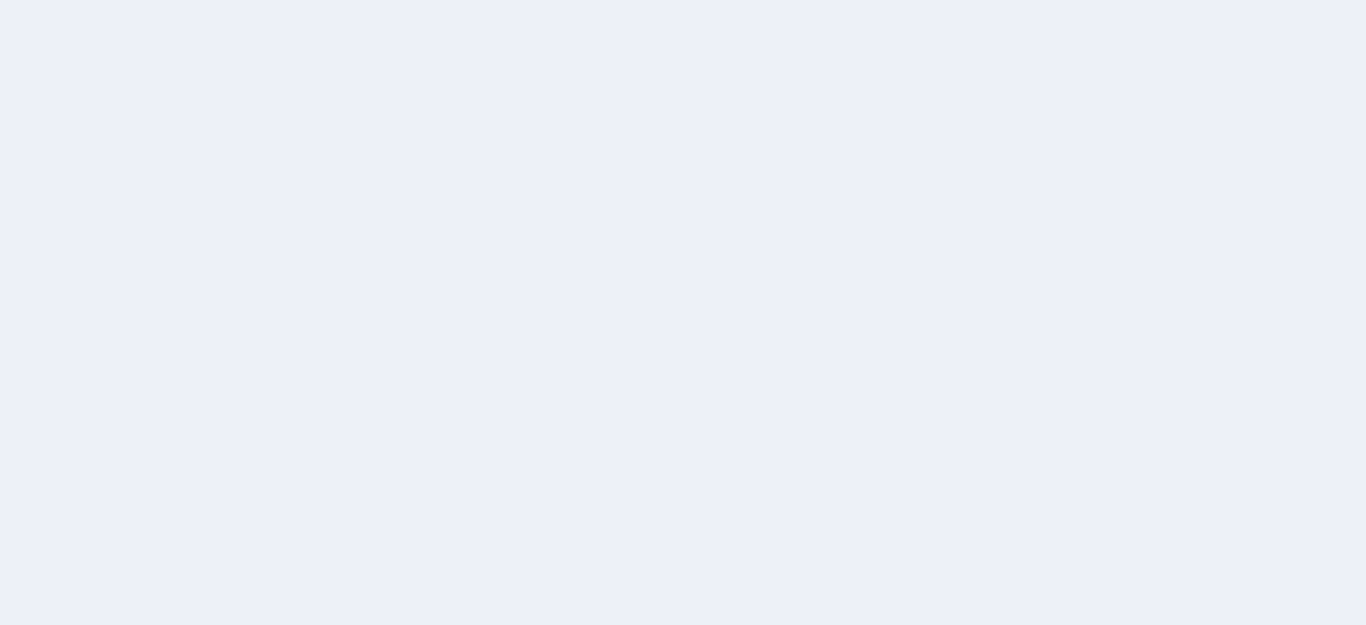 scroll, scrollTop: 0, scrollLeft: 0, axis: both 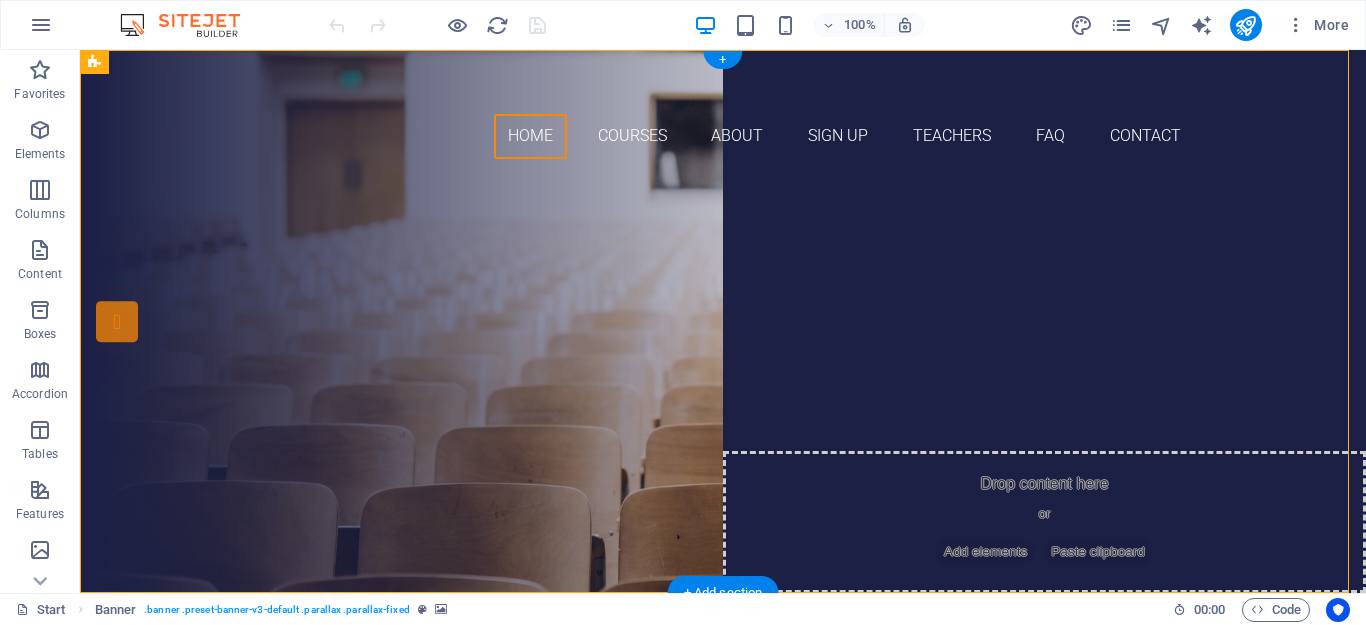 drag, startPoint x: 276, startPoint y: 86, endPoint x: 183, endPoint y: 85, distance: 93.00538 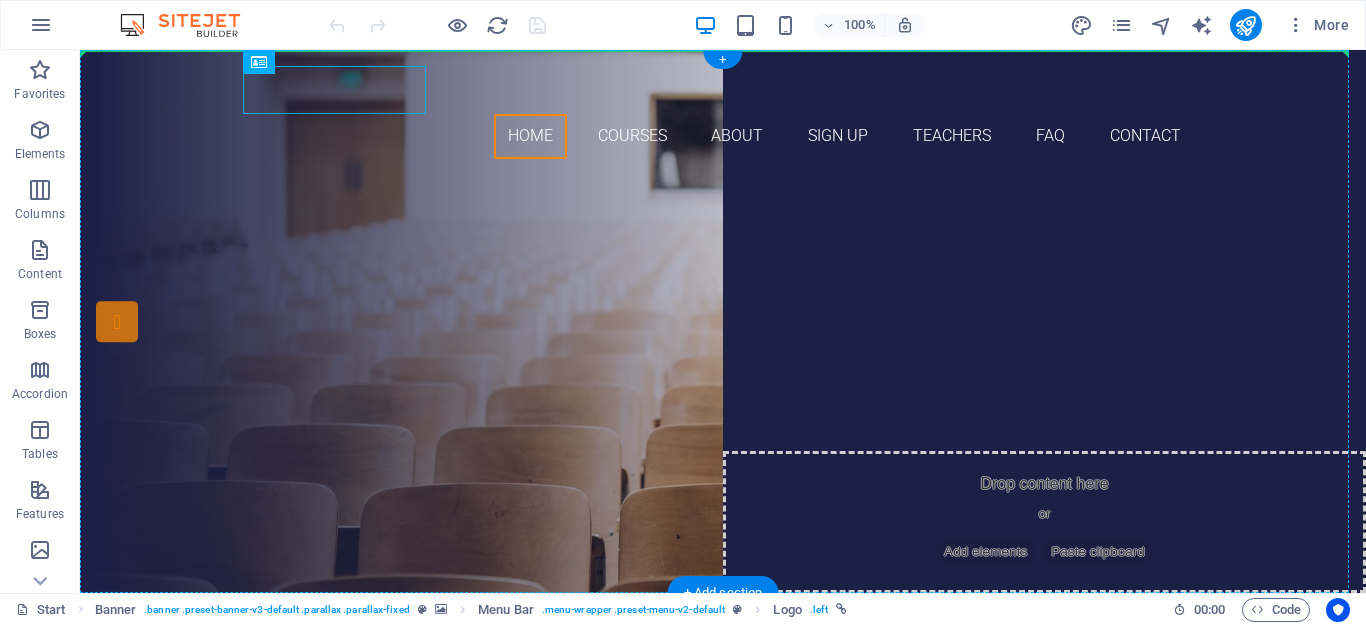 drag, startPoint x: 346, startPoint y: 115, endPoint x: 128, endPoint y: 86, distance: 219.92044 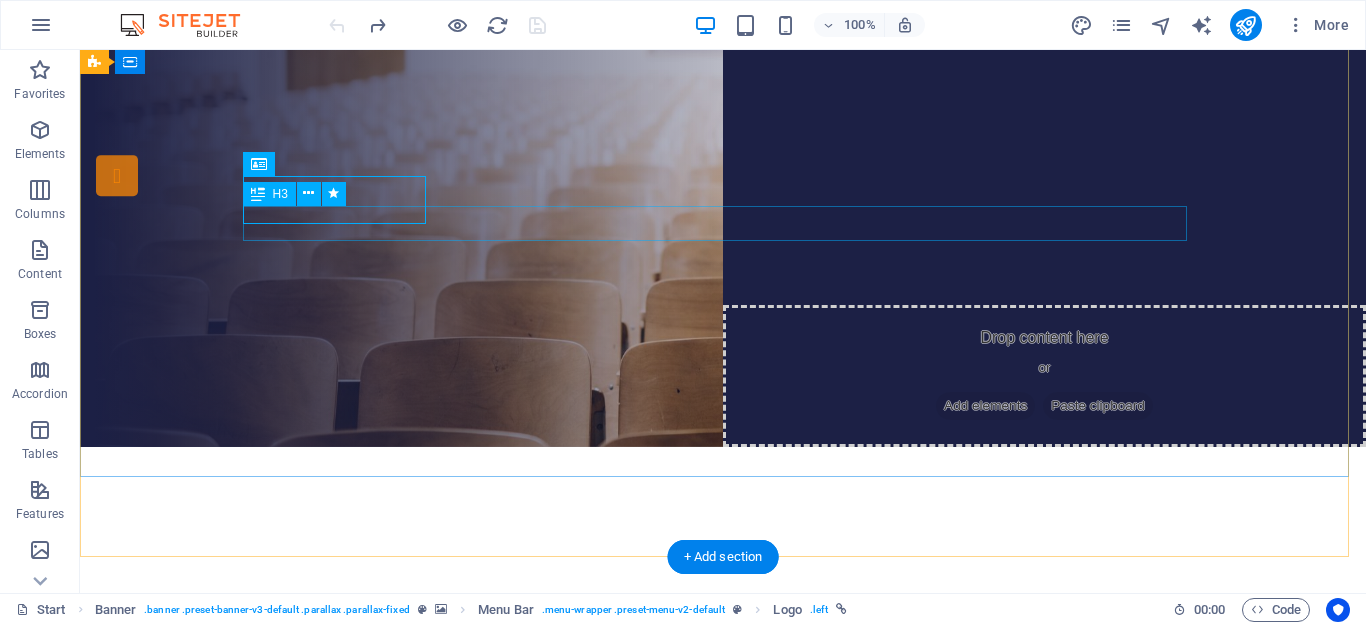 scroll, scrollTop: 0, scrollLeft: 0, axis: both 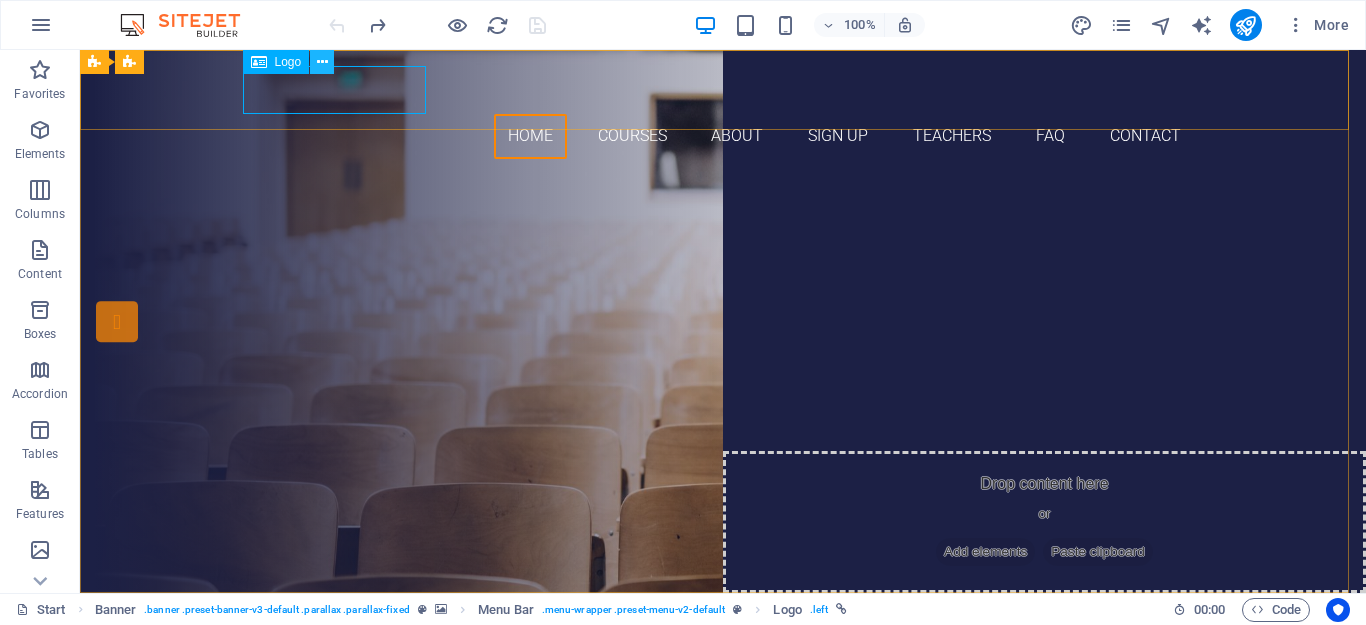 click at bounding box center [322, 62] 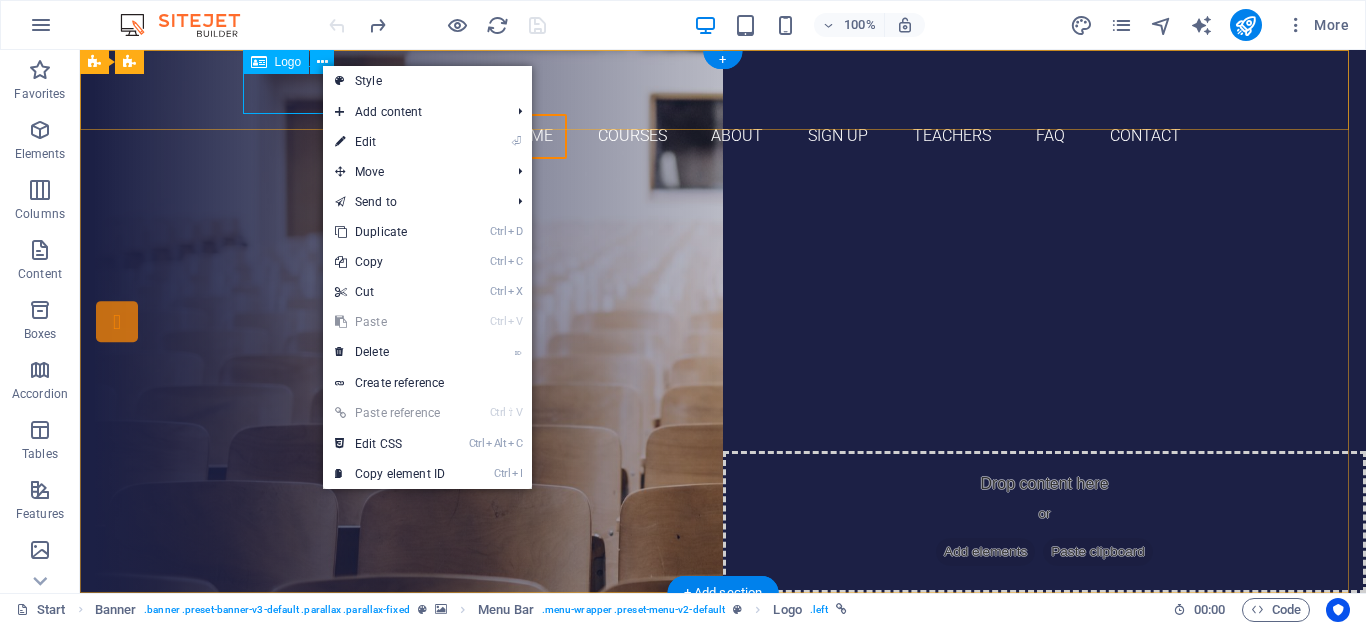 click at bounding box center (723, 90) 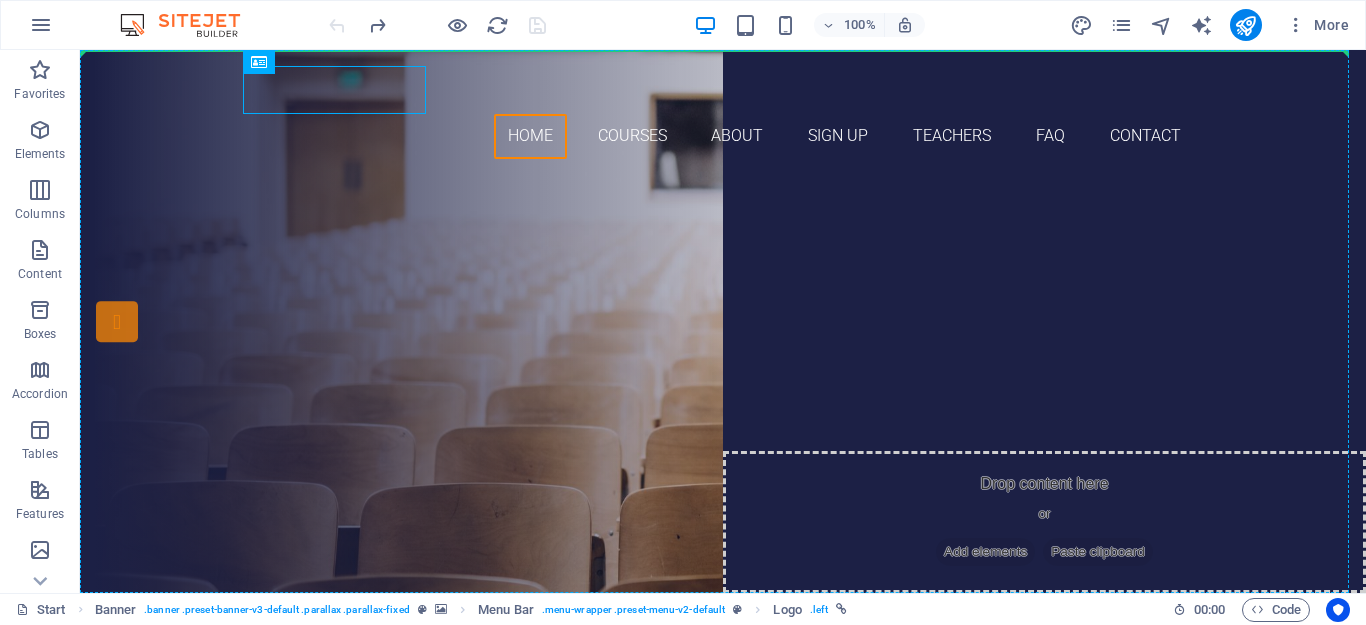 drag, startPoint x: 271, startPoint y: 61, endPoint x: 79, endPoint y: 97, distance: 195.34584 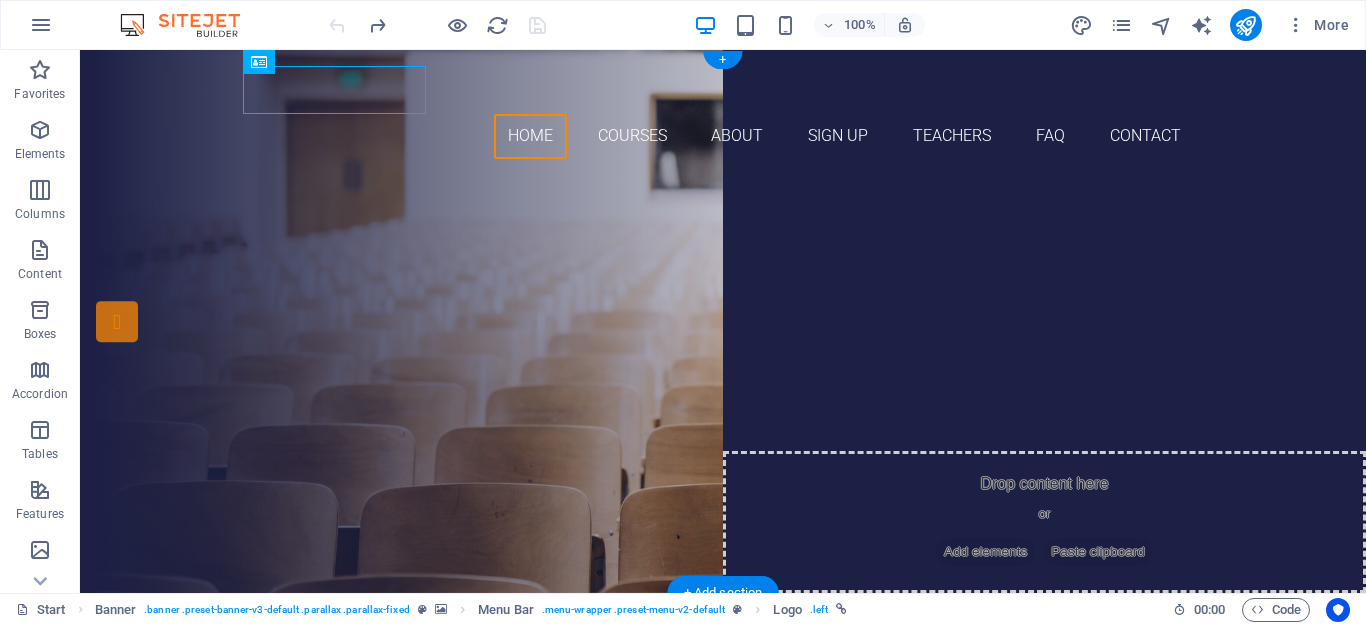 drag, startPoint x: 341, startPoint y: 112, endPoint x: 367, endPoint y: 124, distance: 28.635643 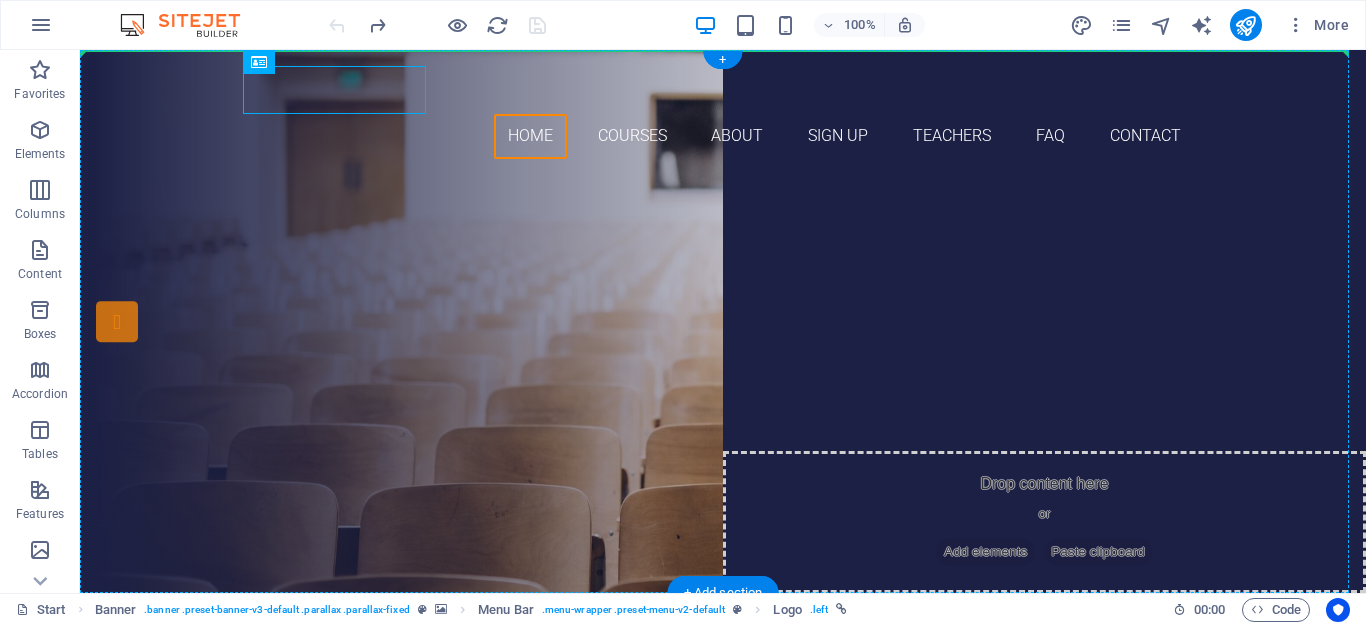 drag, startPoint x: 336, startPoint y: 113, endPoint x: 113, endPoint y: 77, distance: 225.88715 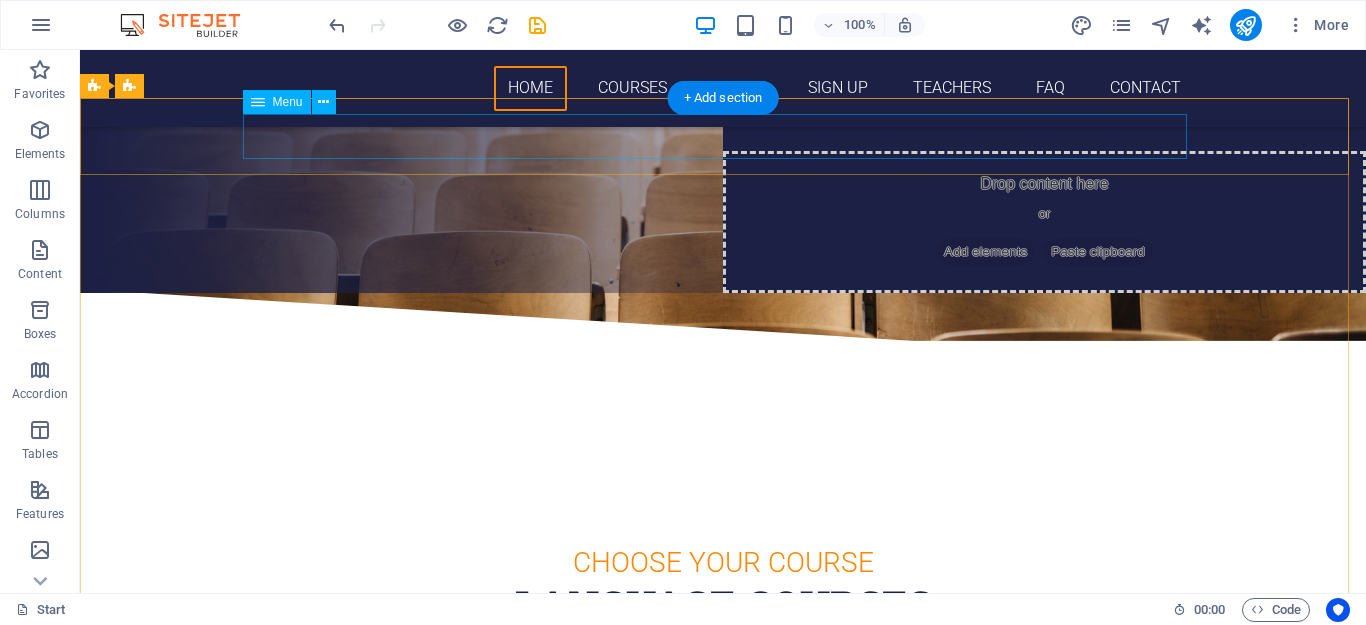 scroll, scrollTop: 0, scrollLeft: 0, axis: both 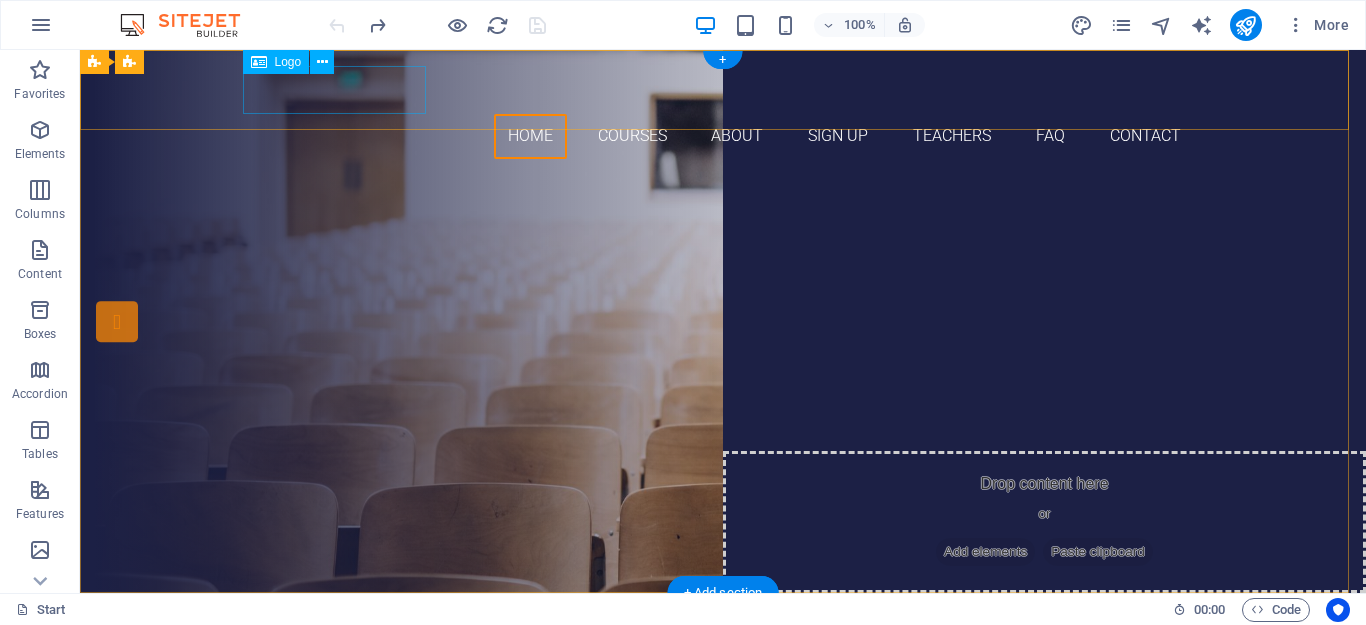 click at bounding box center [723, 90] 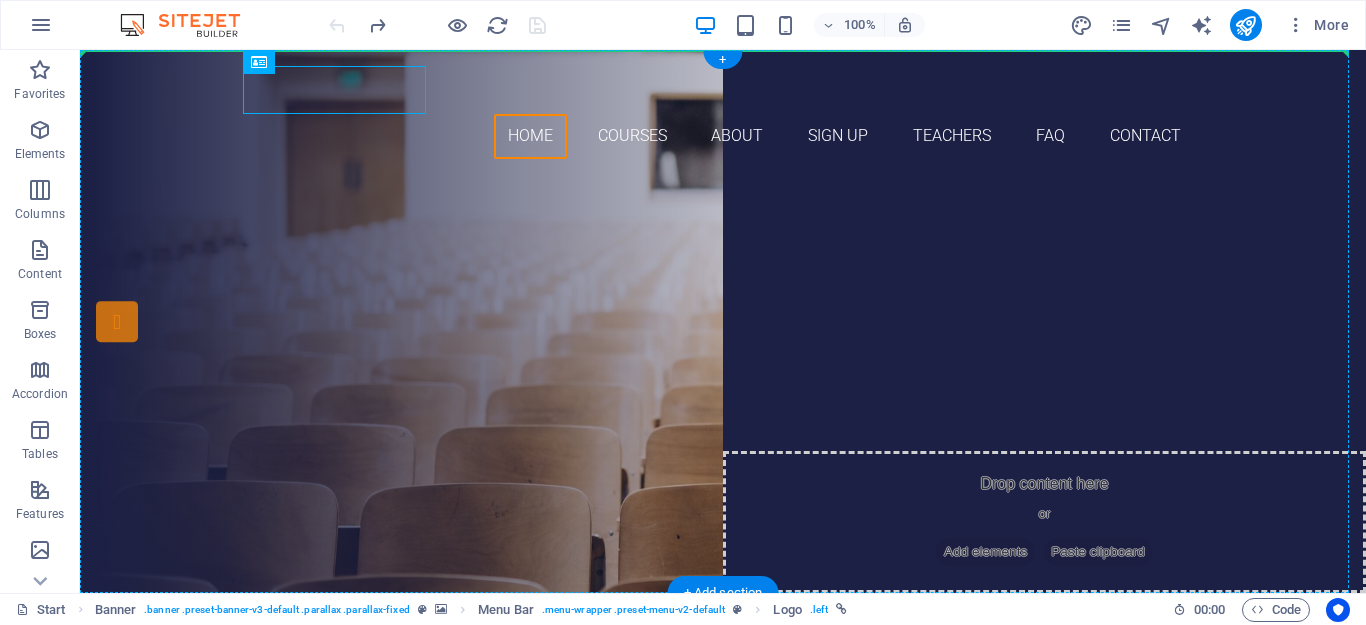drag, startPoint x: 387, startPoint y: 87, endPoint x: 192, endPoint y: 102, distance: 195.57607 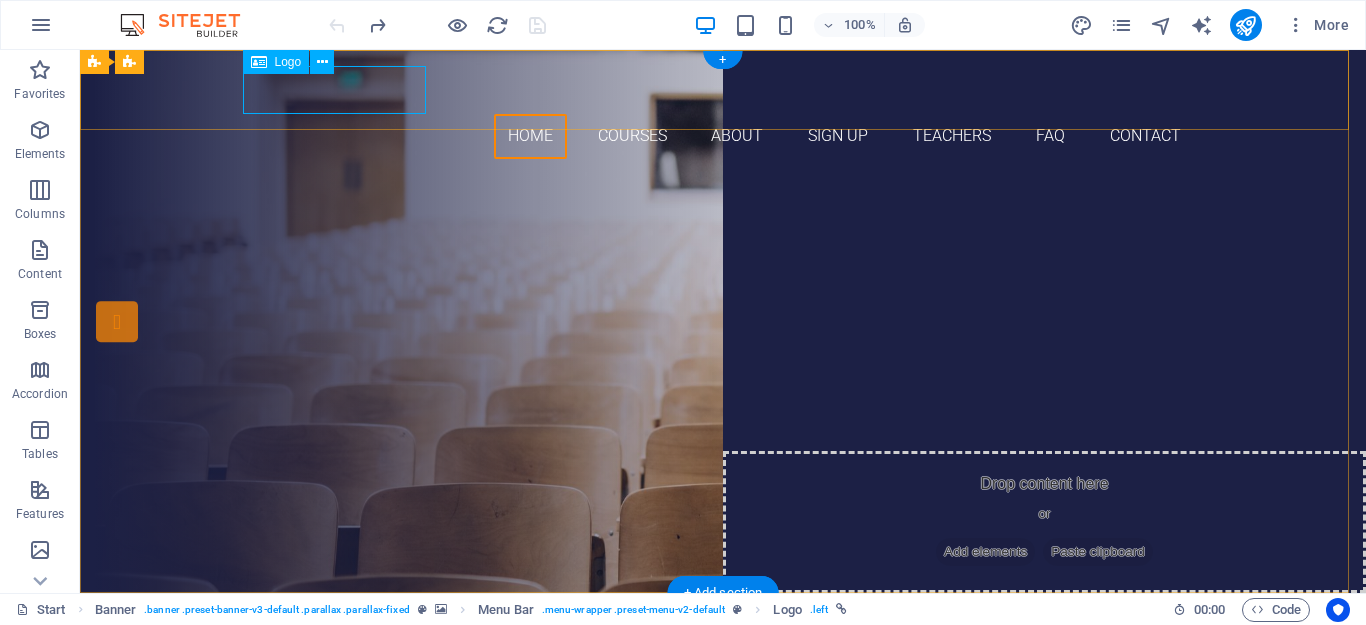 click at bounding box center (723, 90) 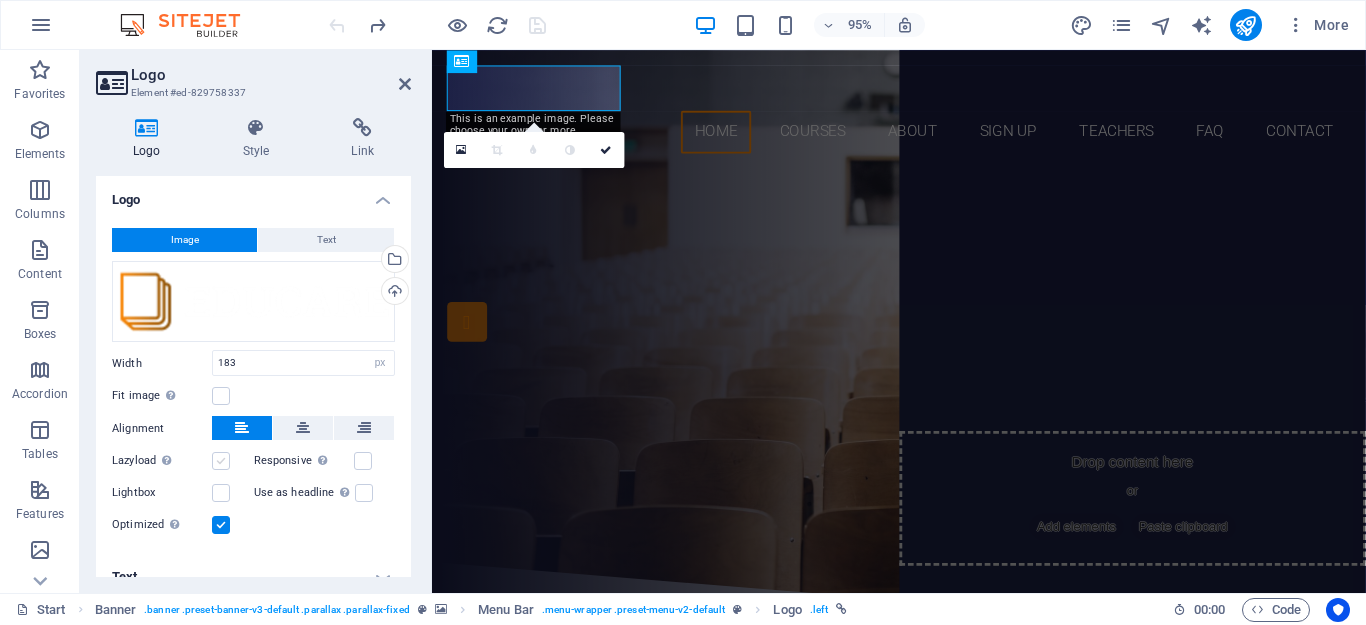 click at bounding box center (221, 461) 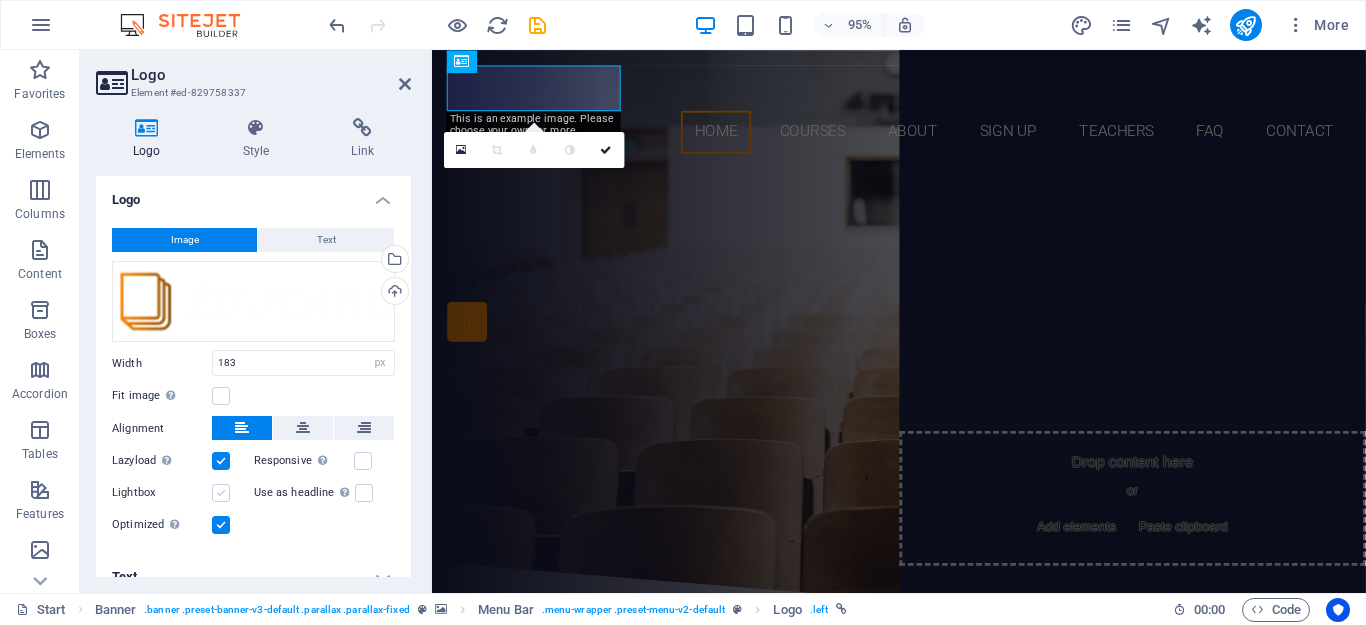 click at bounding box center [221, 493] 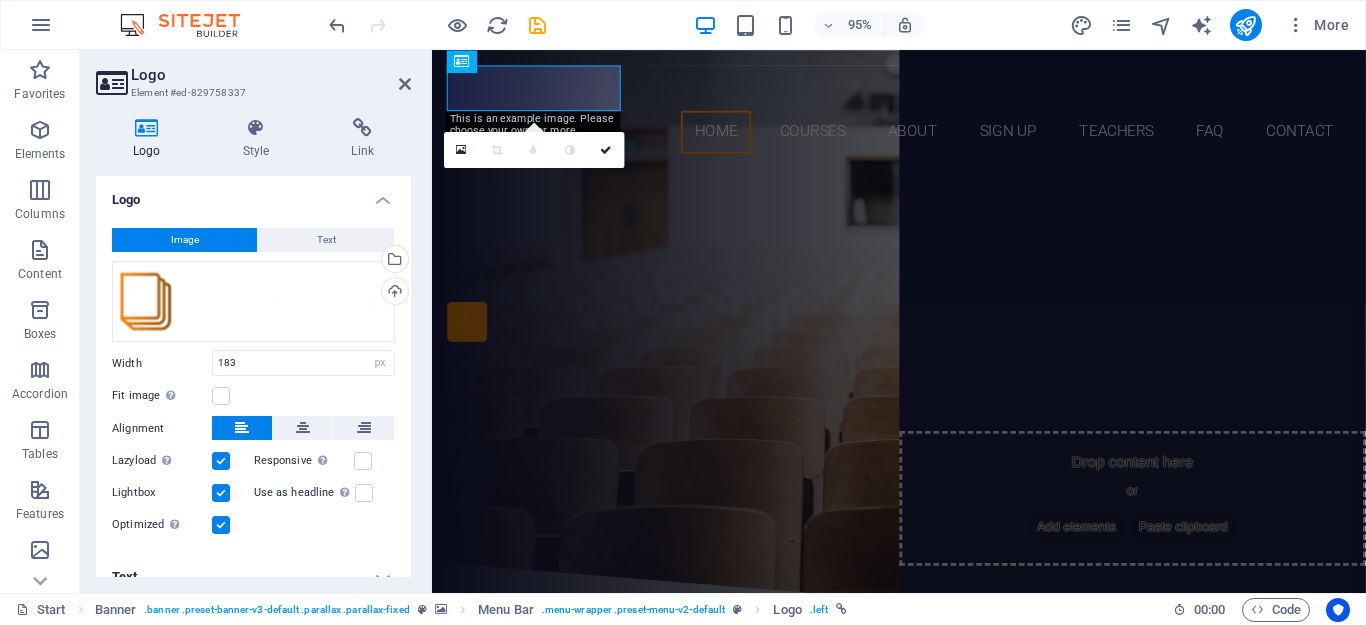 click at bounding box center (221, 493) 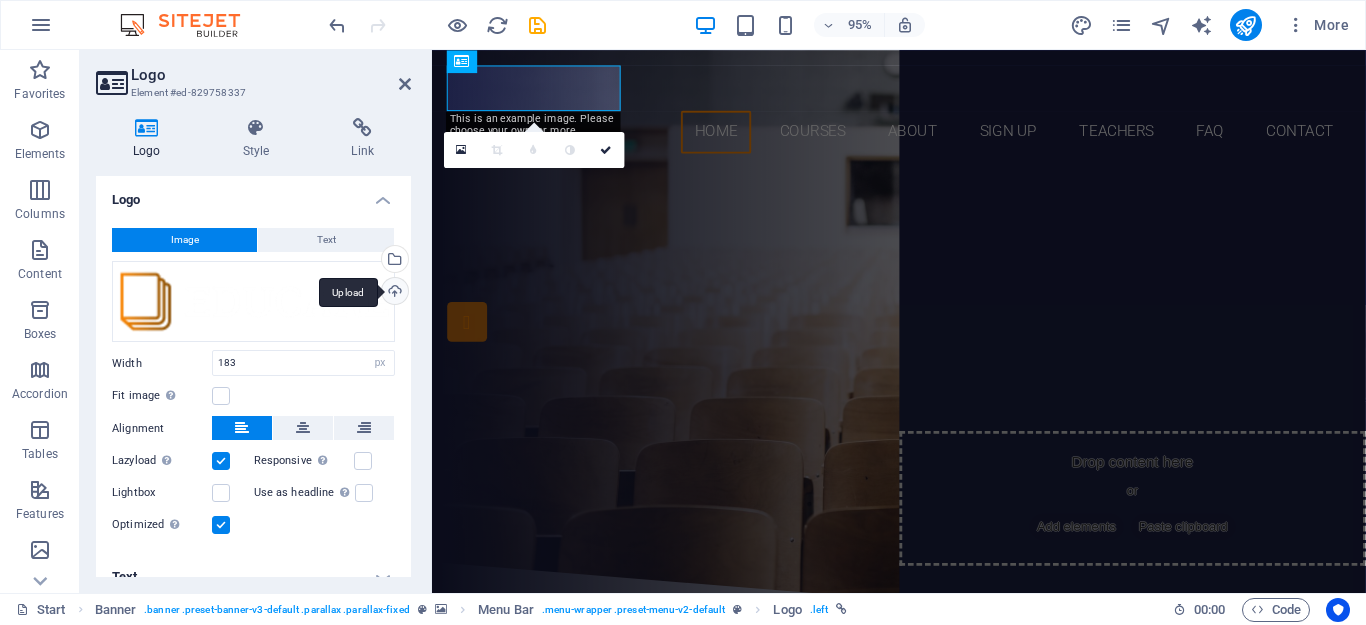 click on "Upload" at bounding box center (393, 293) 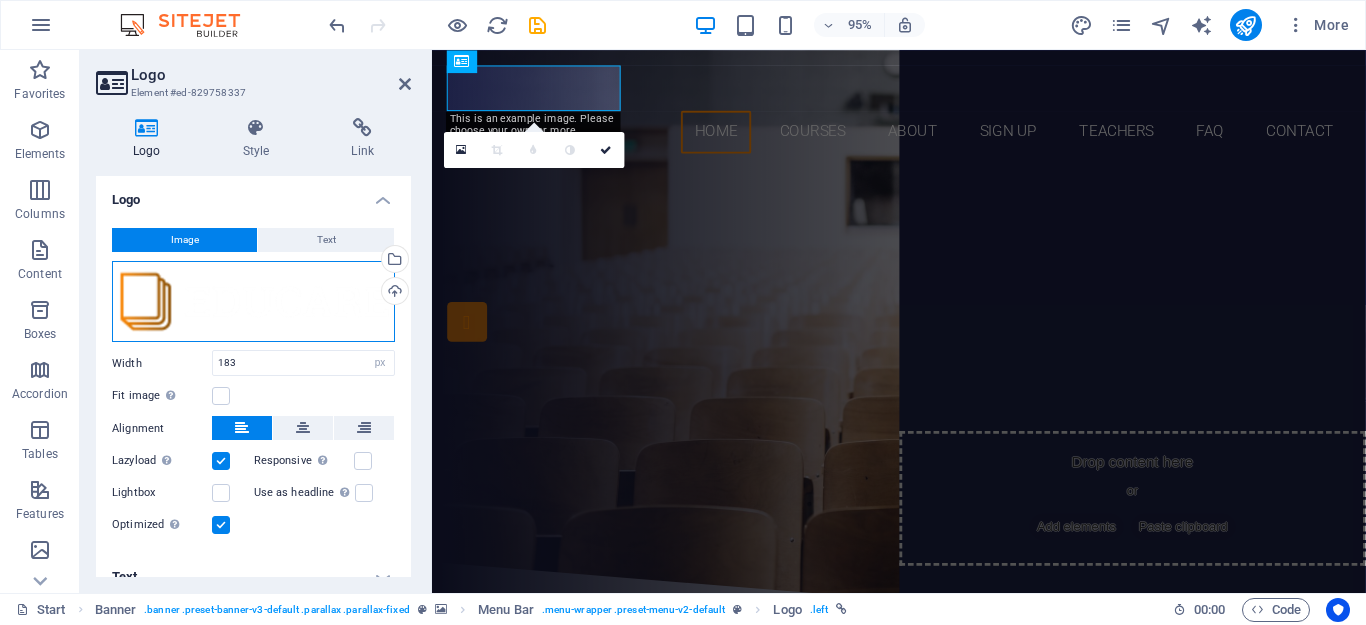 click on "Drag files here, click to choose files or select files from Files or our free stock photos & videos" at bounding box center [253, 302] 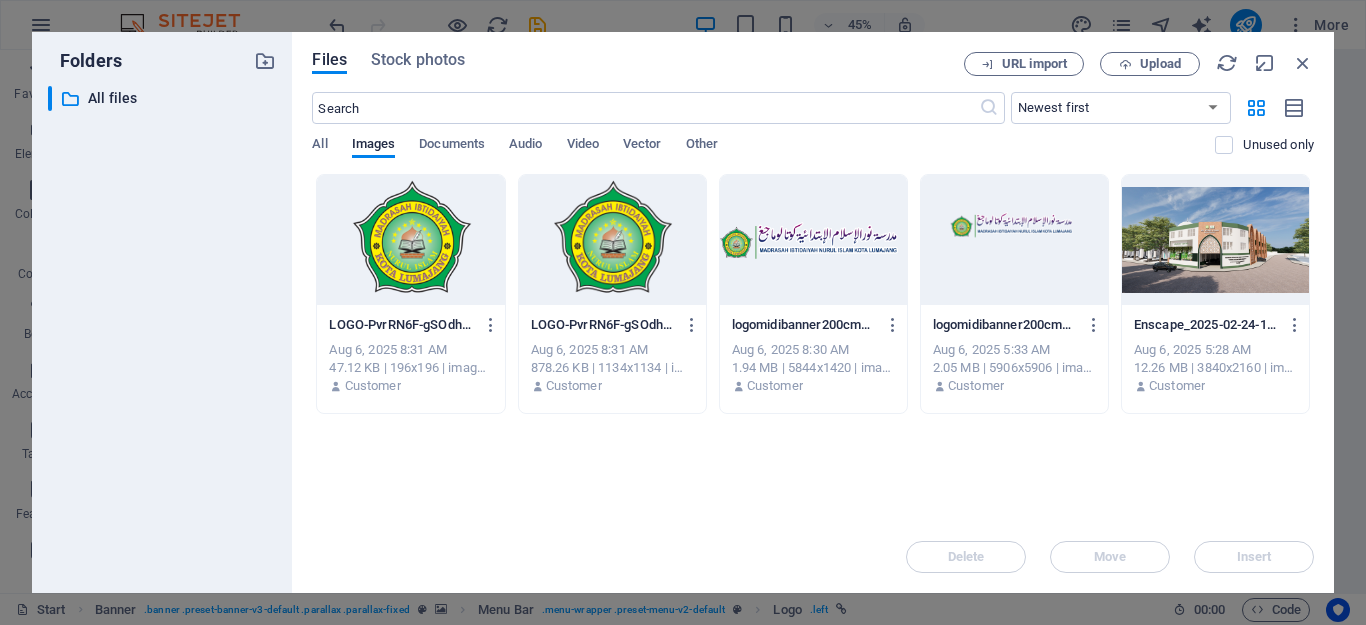 click at bounding box center (813, 240) 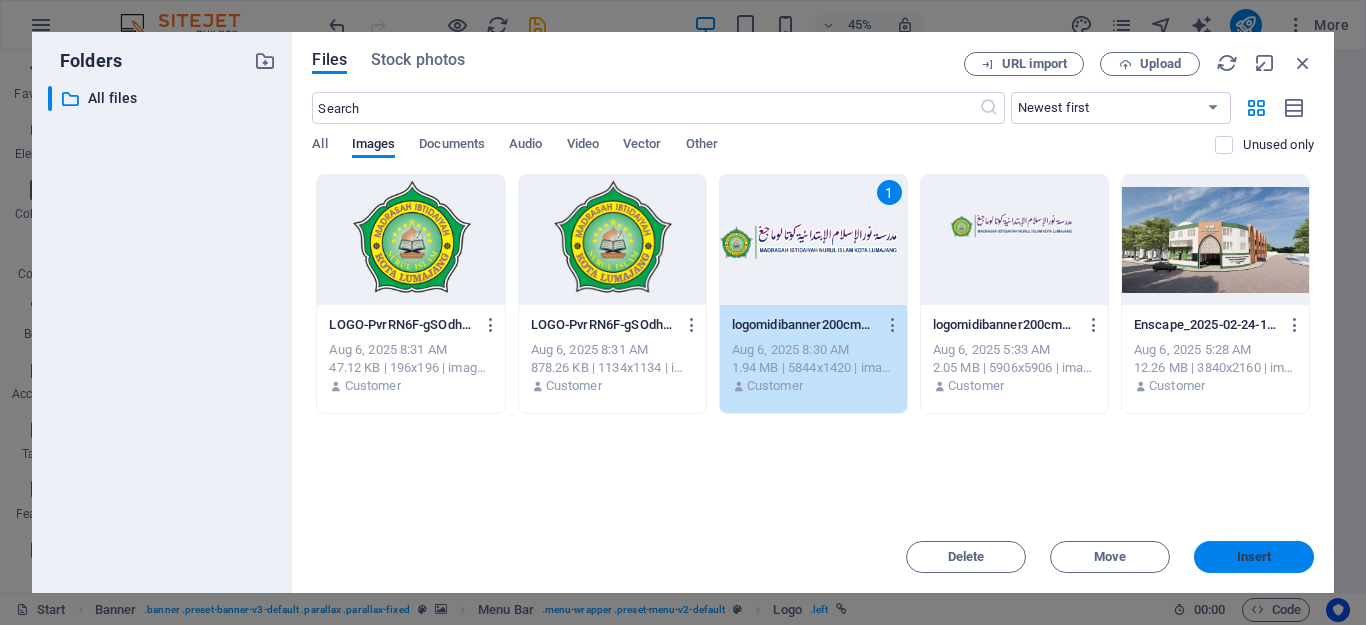 click on "Insert" at bounding box center (1254, 557) 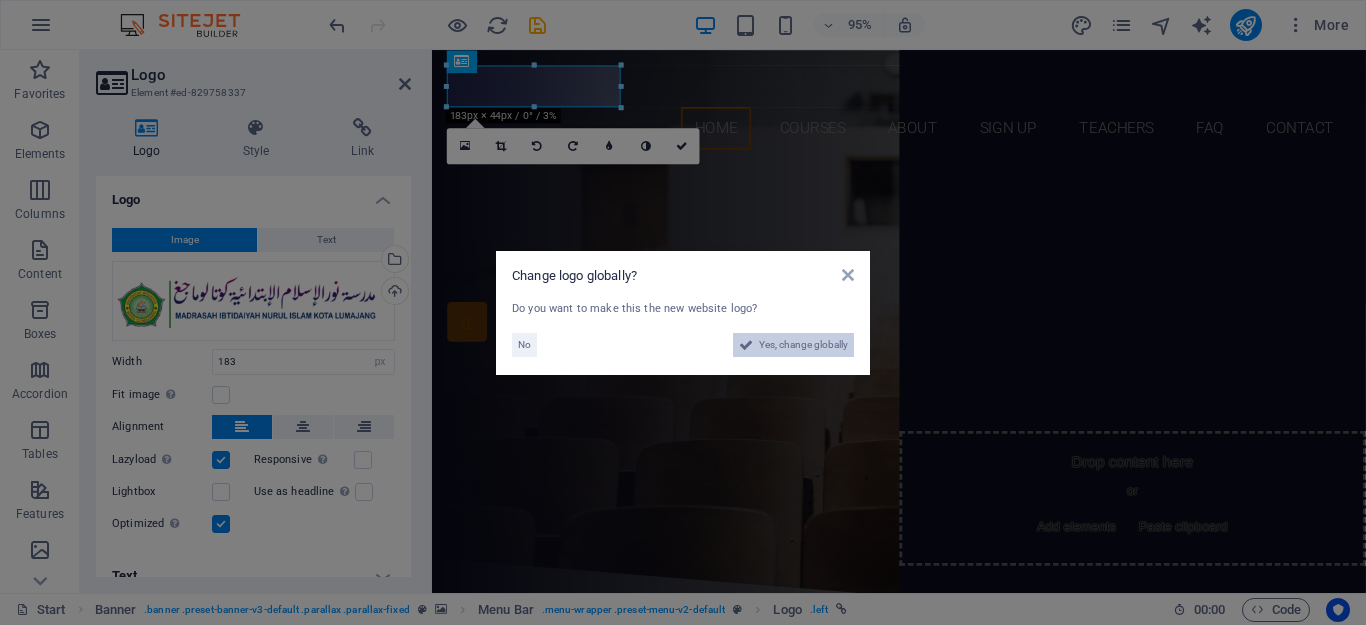 click on "Yes, change globally" at bounding box center (803, 345) 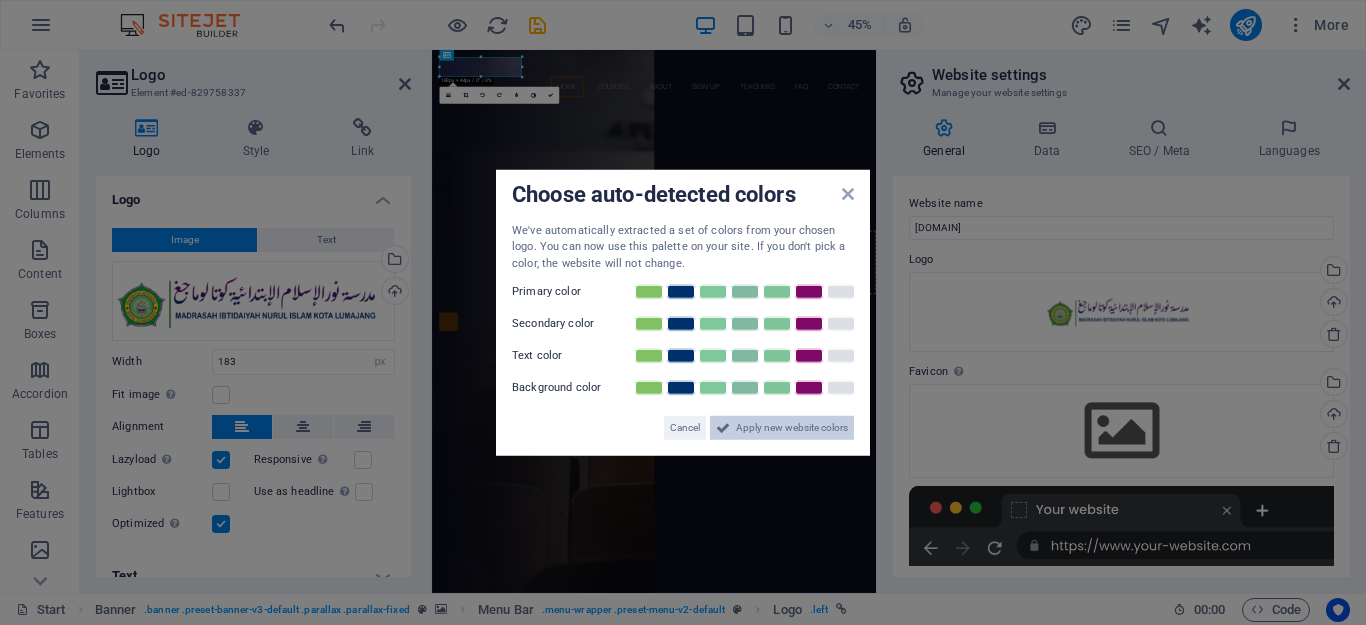 click on "Apply new website colors" at bounding box center [792, 428] 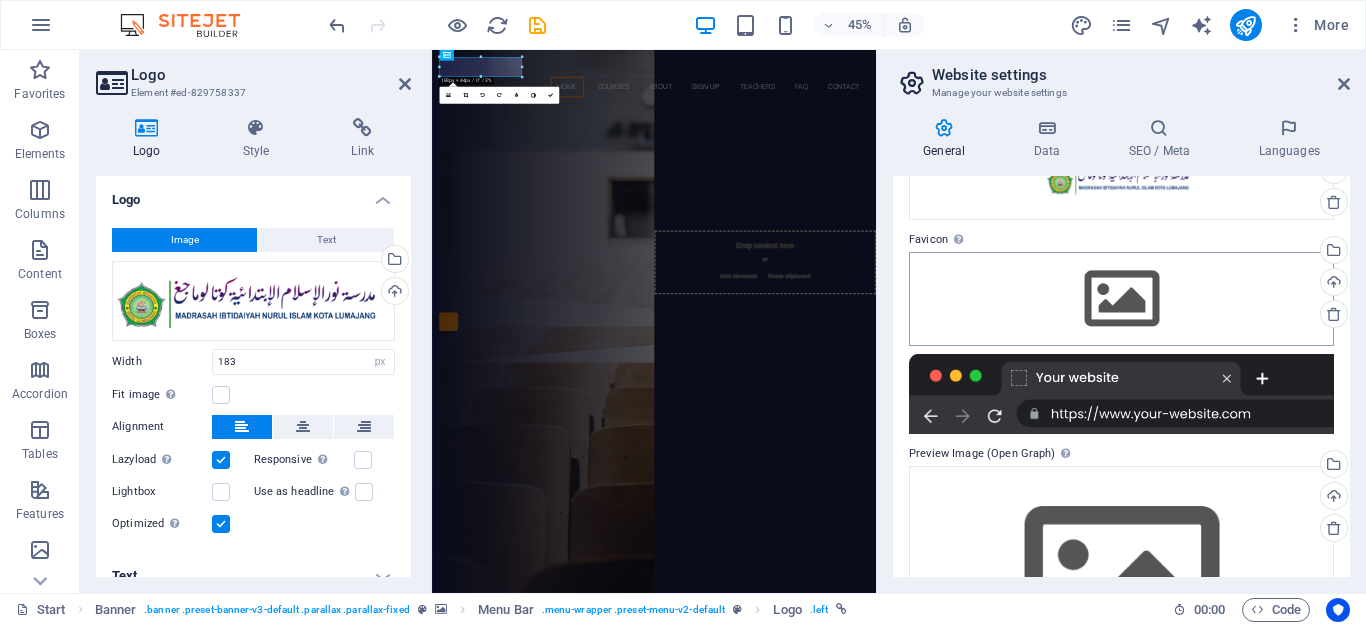scroll, scrollTop: 100, scrollLeft: 0, axis: vertical 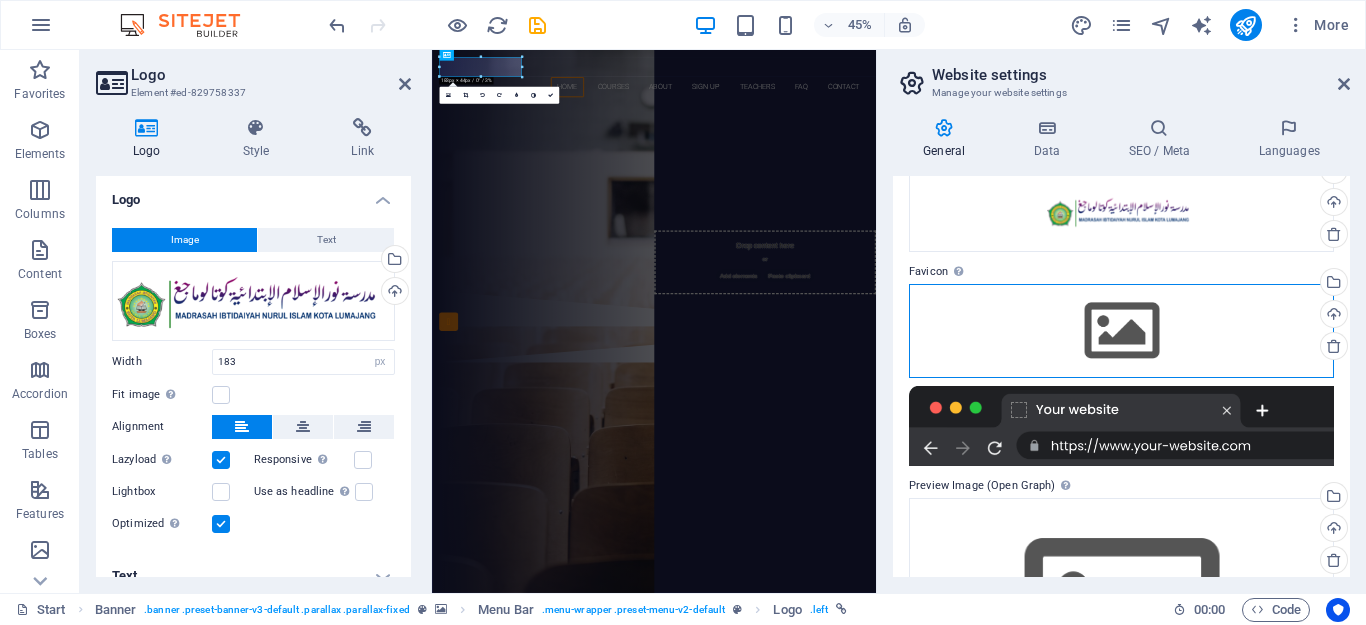 click on "Drag files here, click to choose files or select files from Files or our free stock photos & videos" at bounding box center (1121, 331) 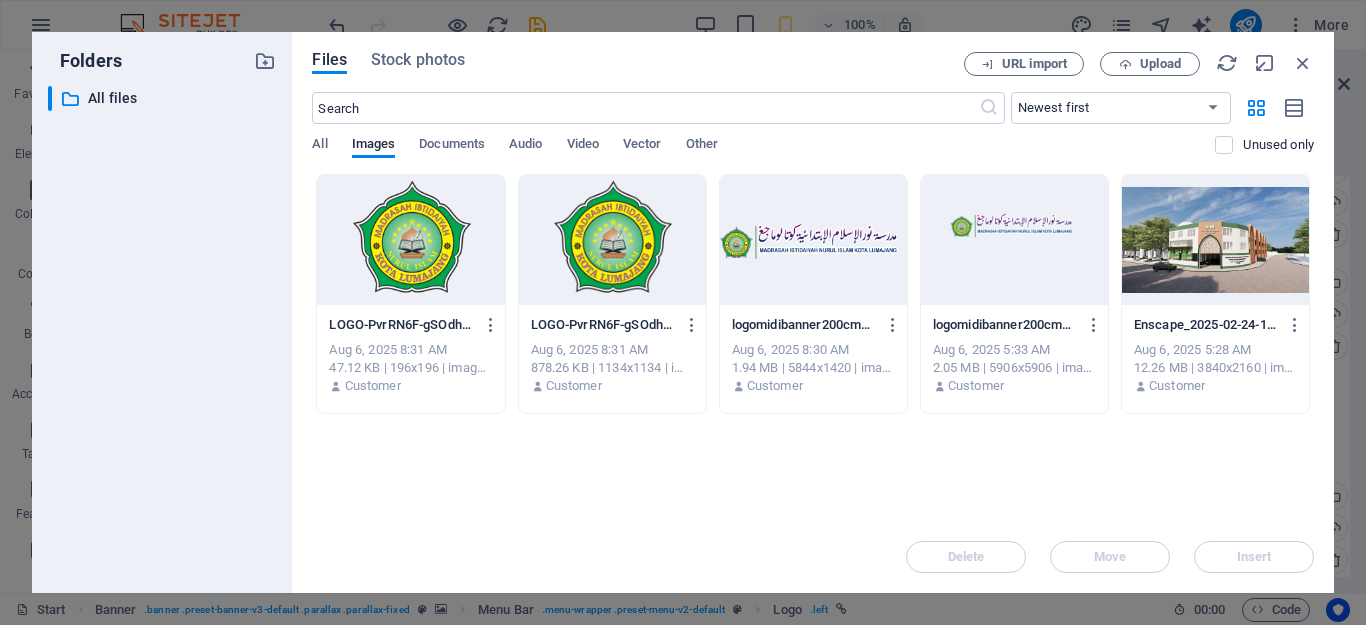 click at bounding box center [410, 240] 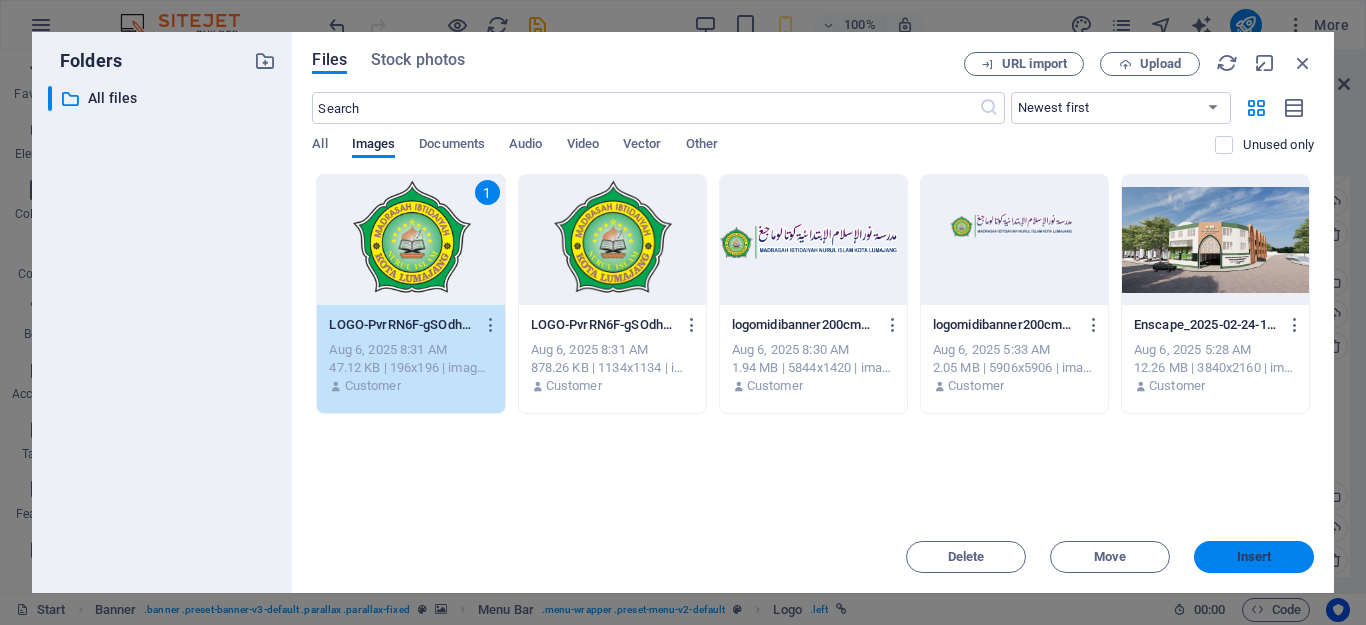 click on "Insert" at bounding box center (1254, 557) 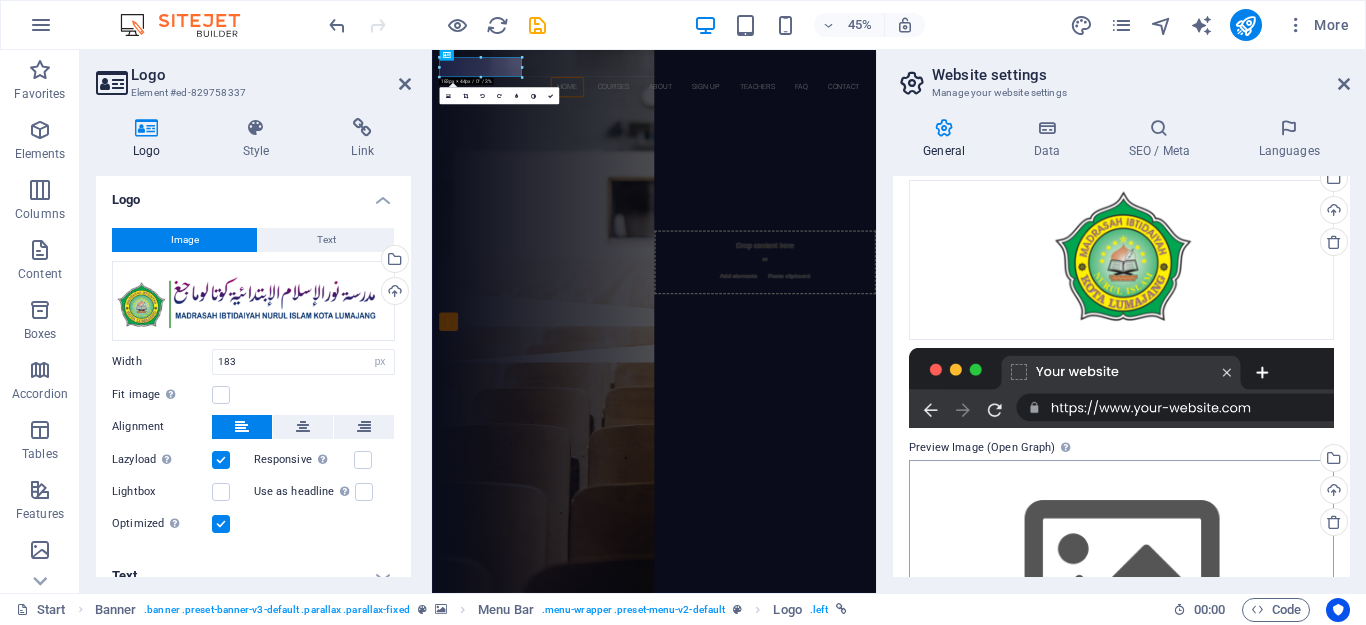 scroll, scrollTop: 332, scrollLeft: 0, axis: vertical 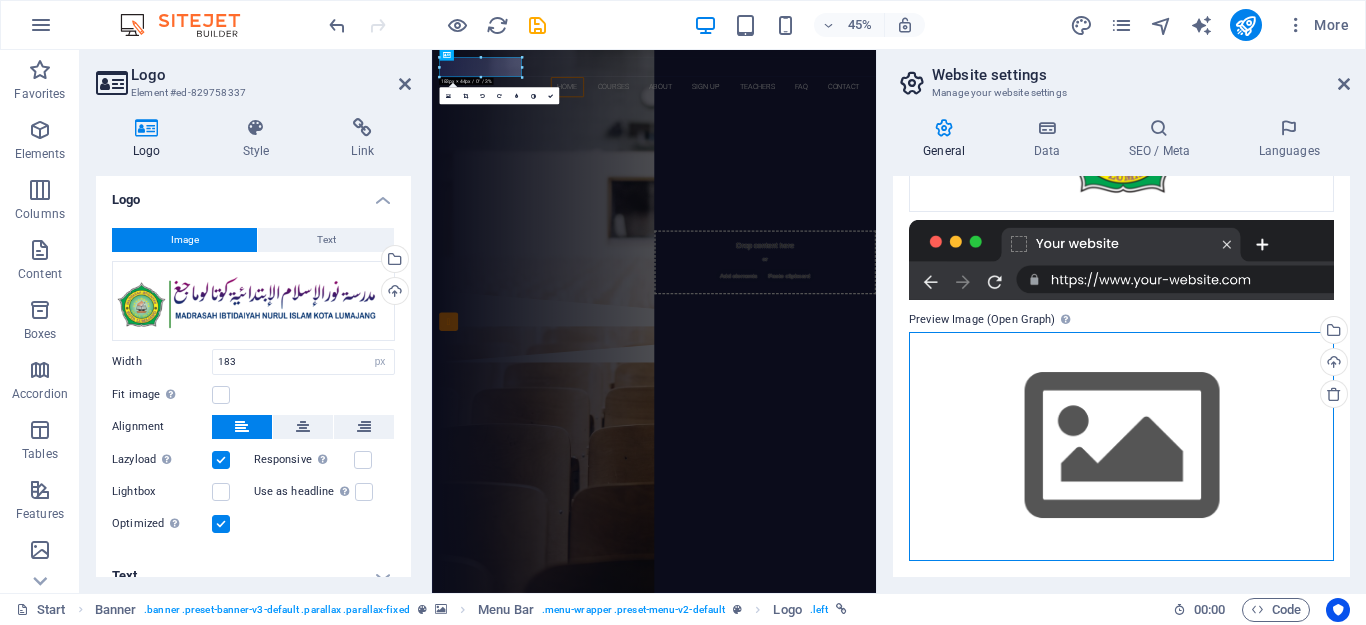click on "Drag files here, click to choose files or select files from Files or our free stock photos & videos" at bounding box center [1121, 446] 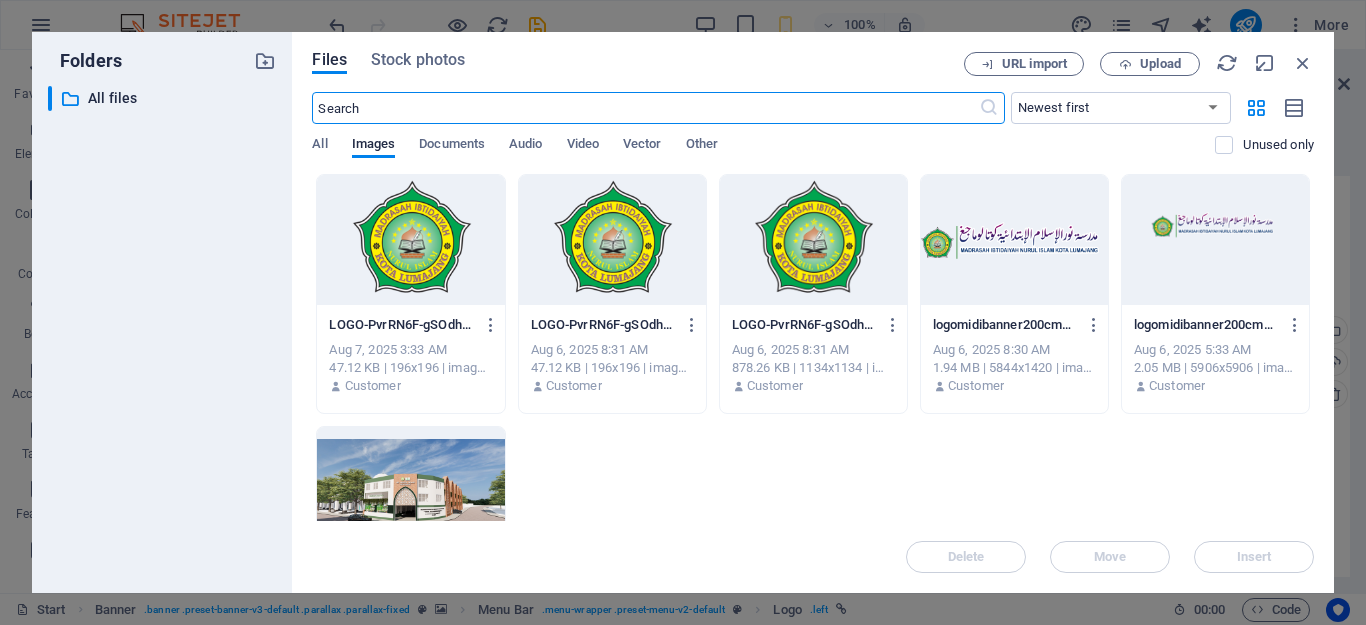click at bounding box center [813, 240] 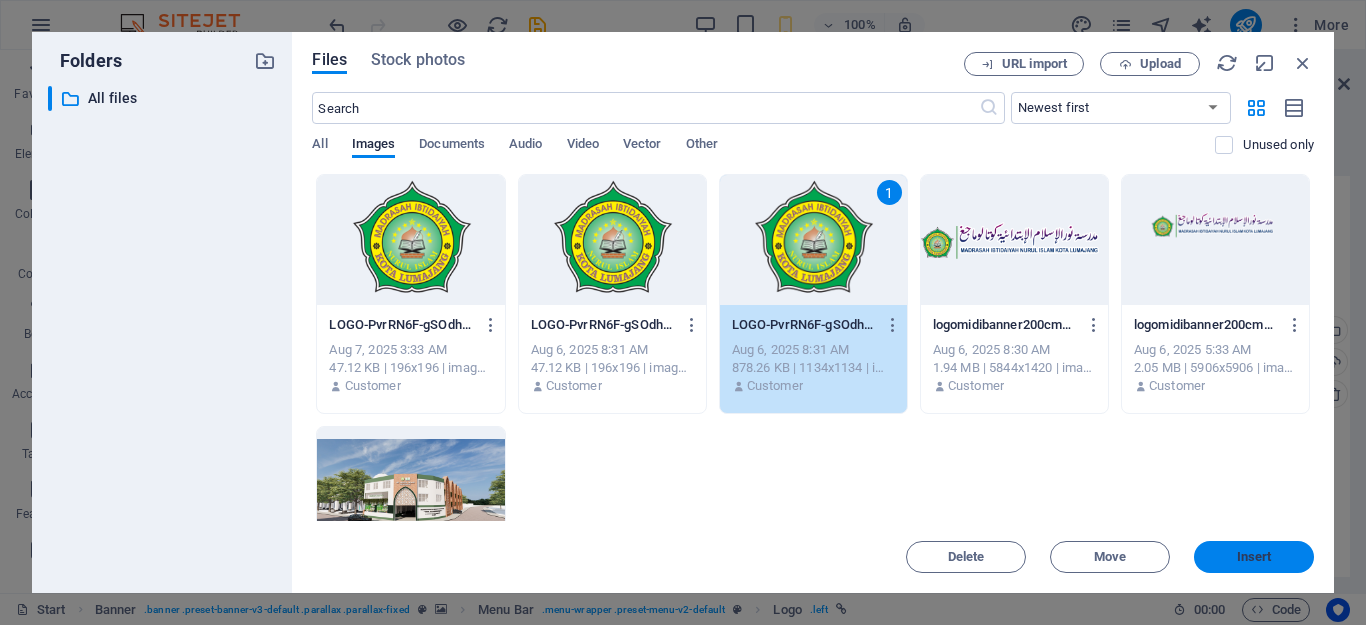 click on "Insert" at bounding box center [1254, 557] 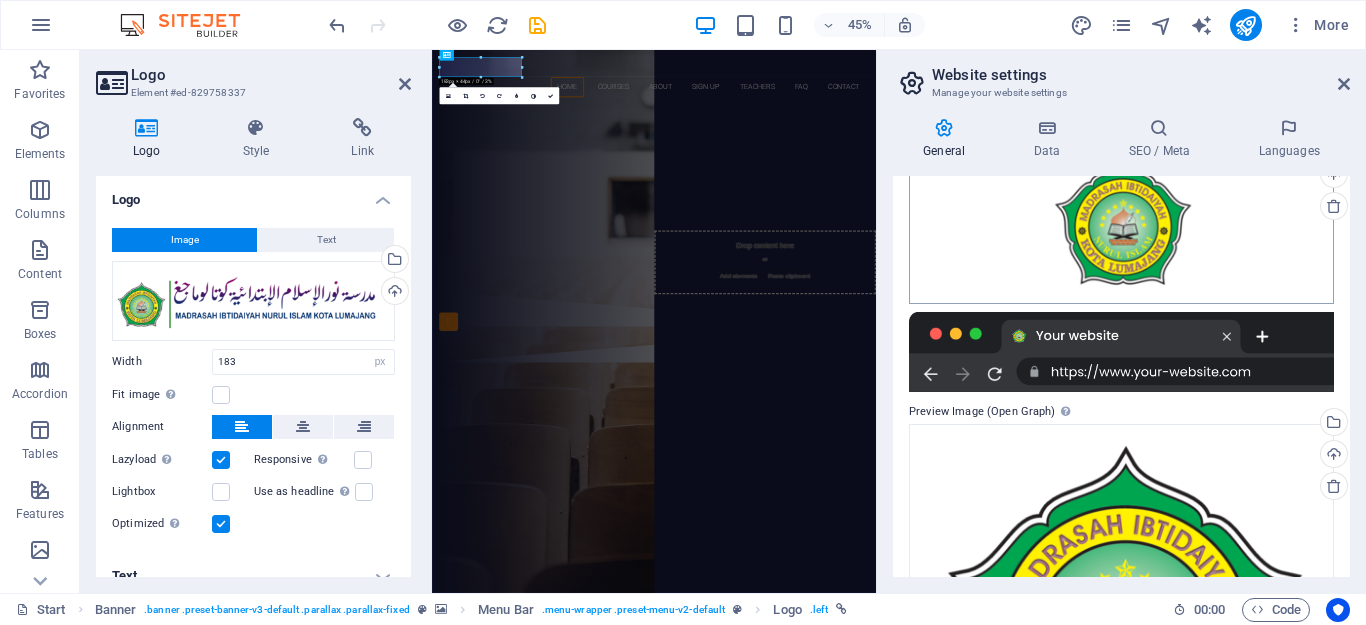 scroll, scrollTop: 0, scrollLeft: 0, axis: both 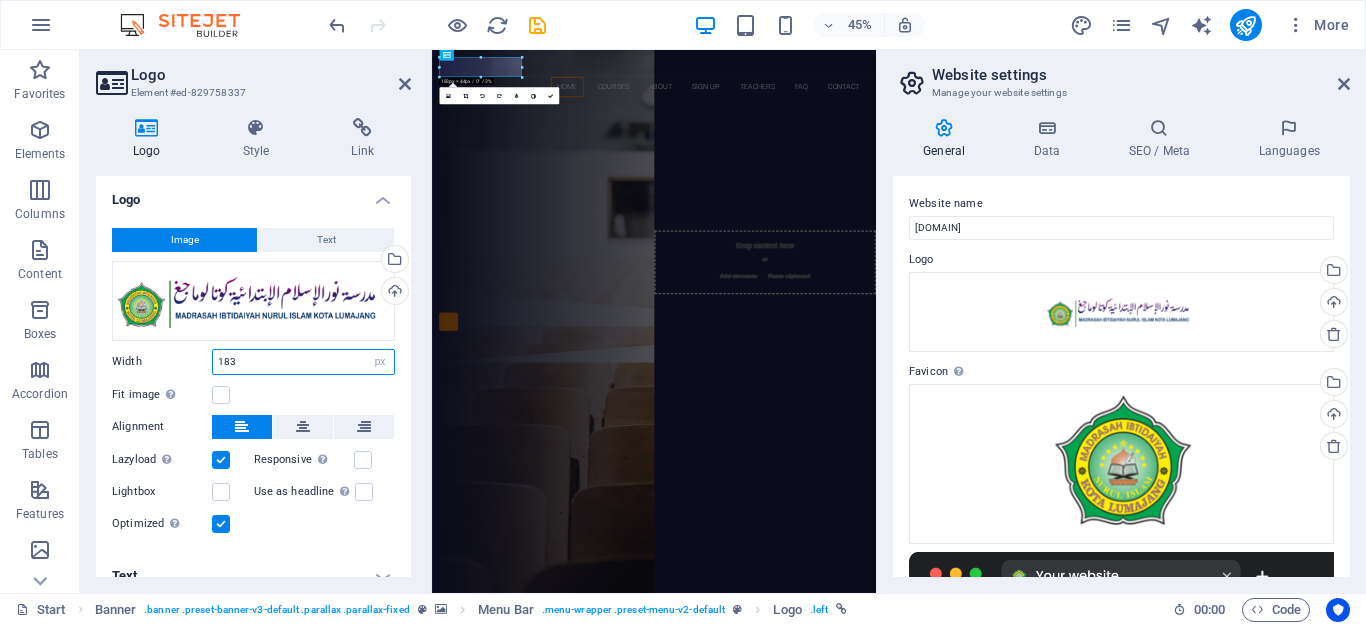 click on "183" at bounding box center (303, 362) 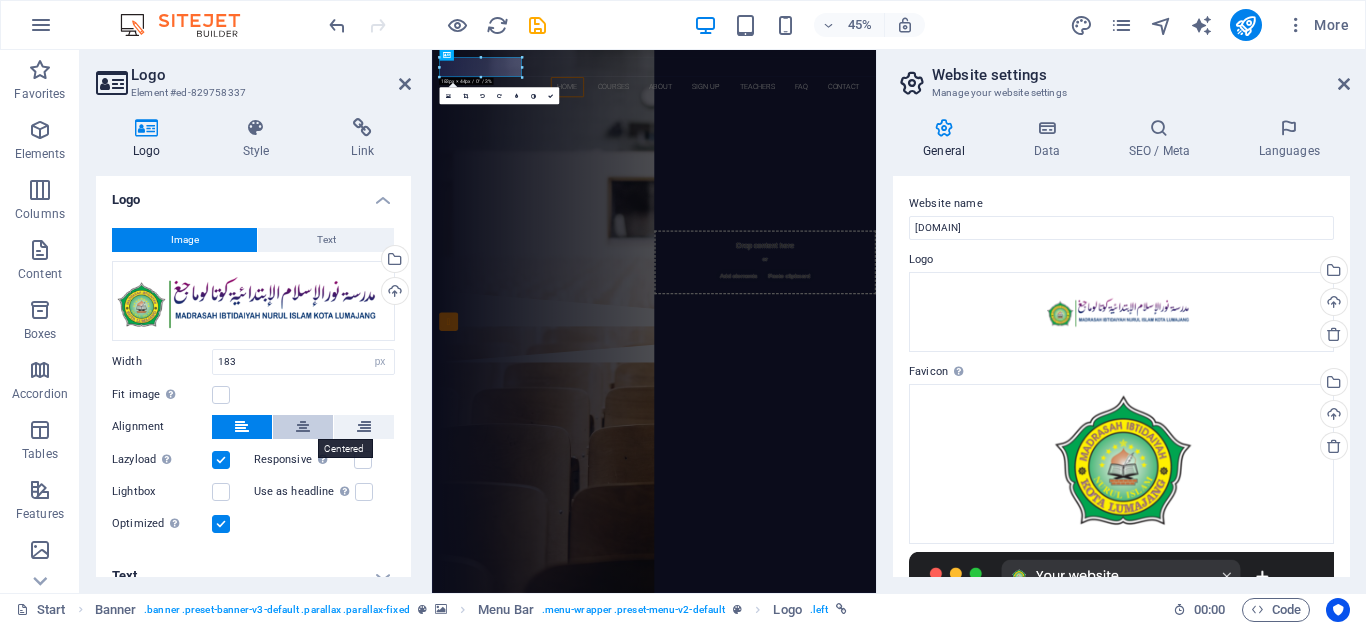 click at bounding box center (303, 427) 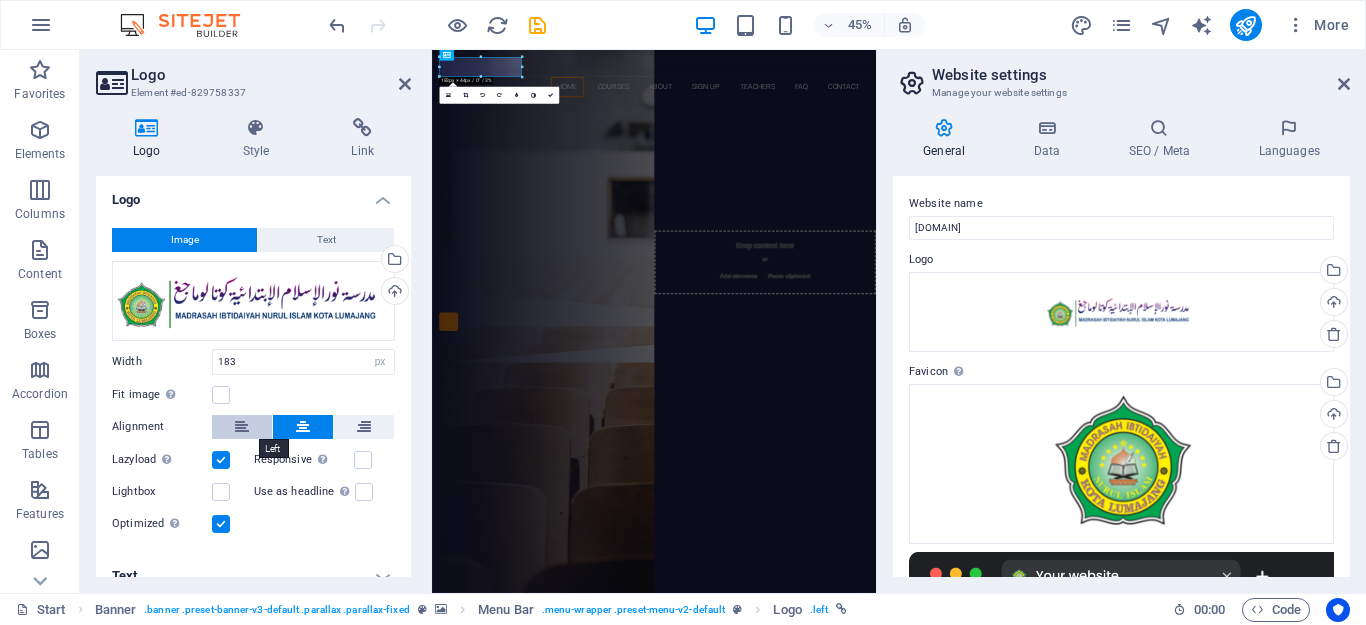 click at bounding box center (242, 427) 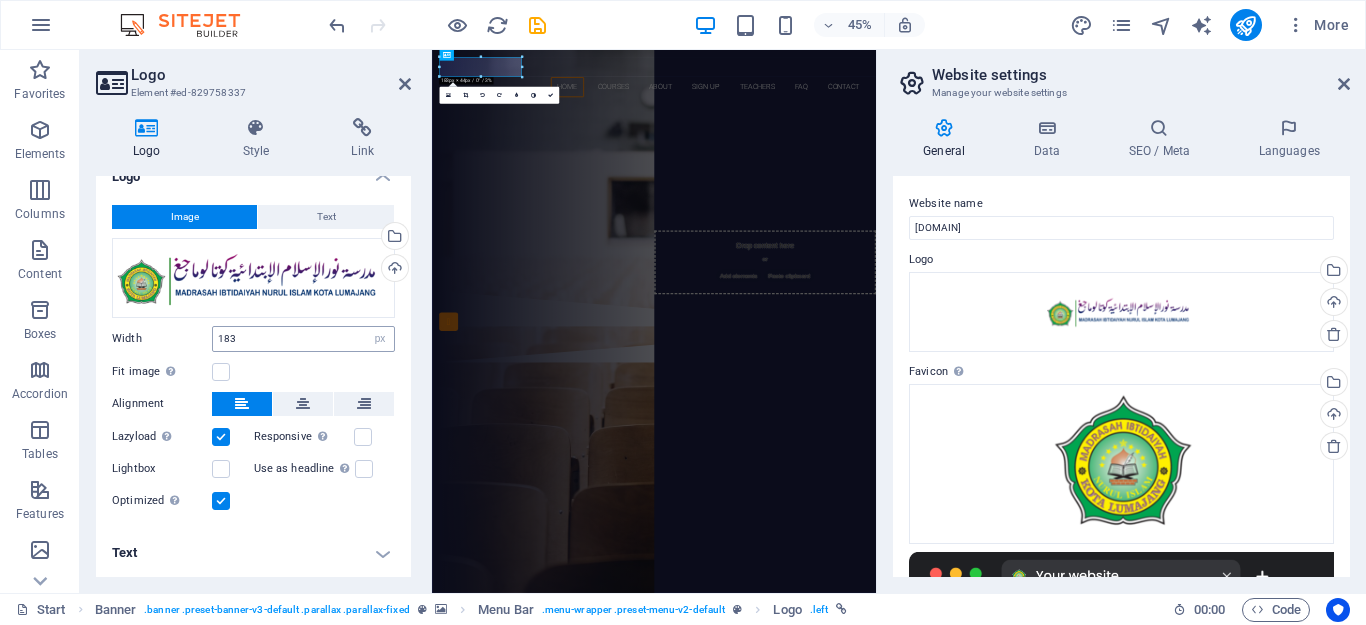 scroll, scrollTop: 0, scrollLeft: 0, axis: both 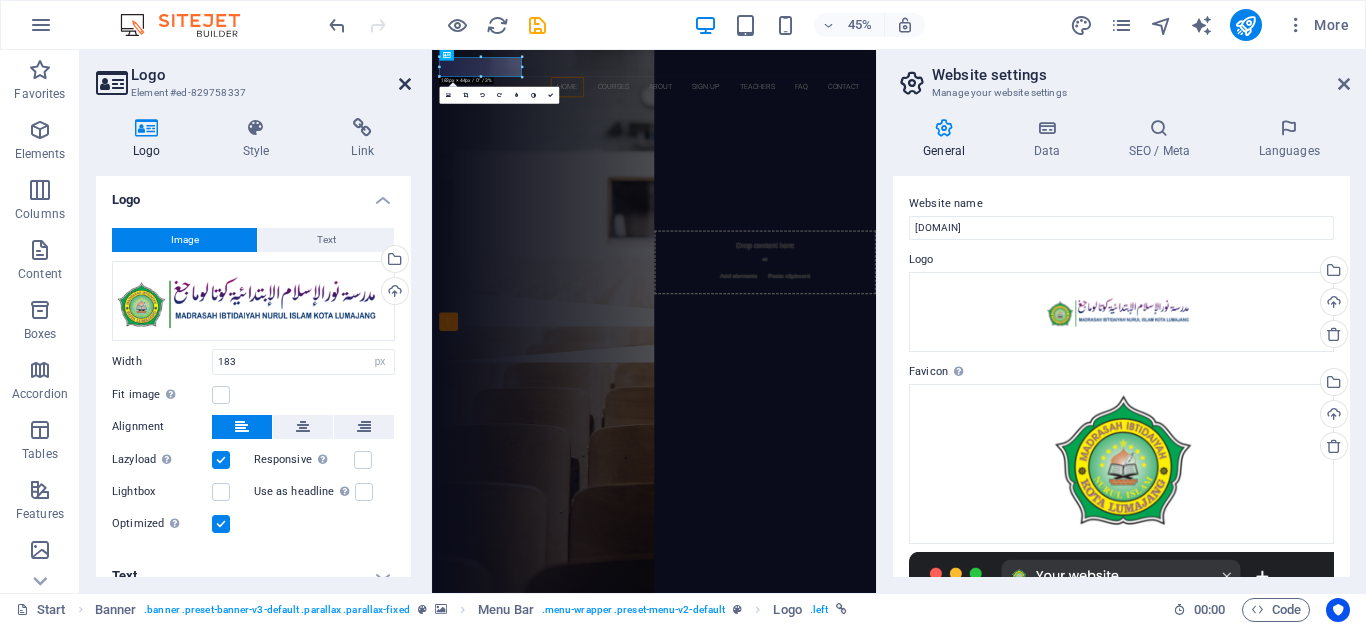 click at bounding box center (405, 84) 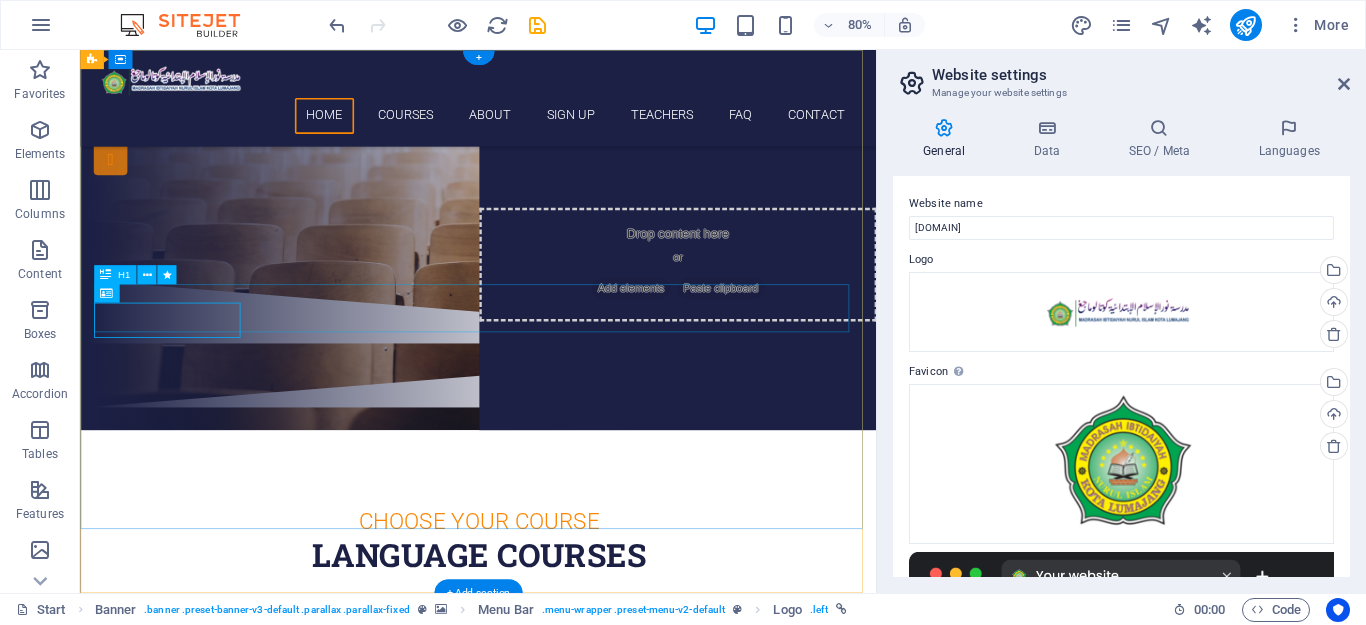 scroll, scrollTop: 0, scrollLeft: 0, axis: both 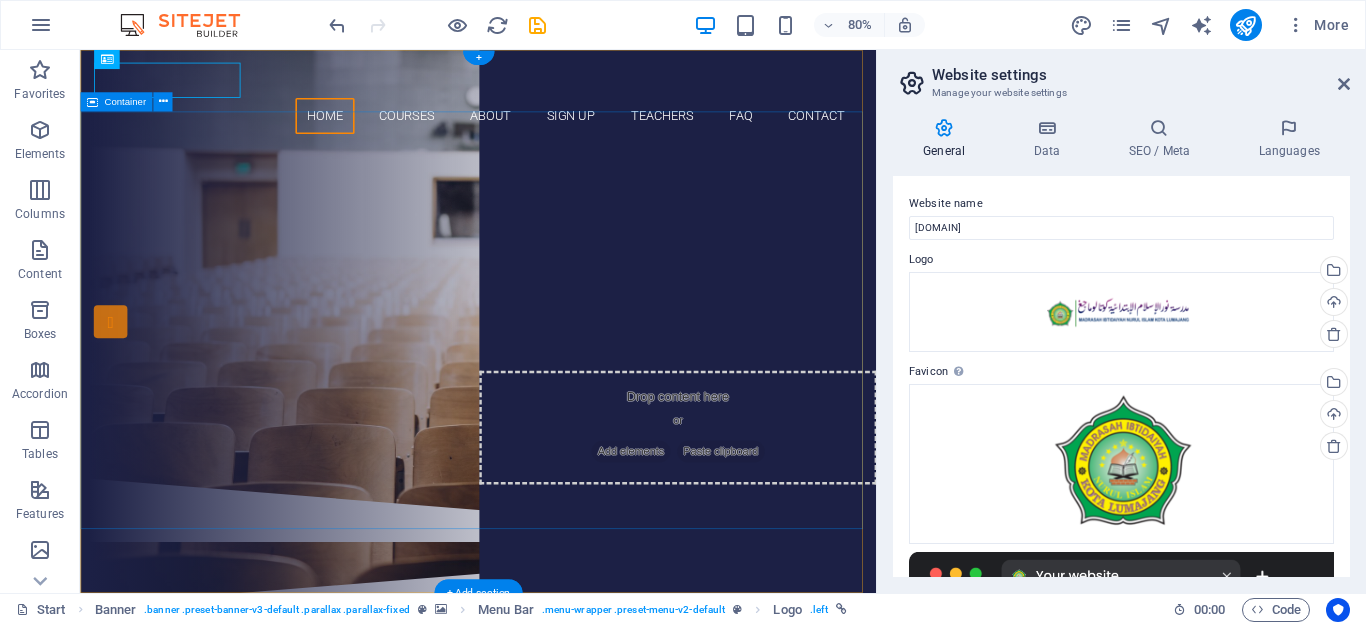 click on "Are you ready to learn new languages? Join our Language School Our Courses Sign up now" at bounding box center [577, 378] 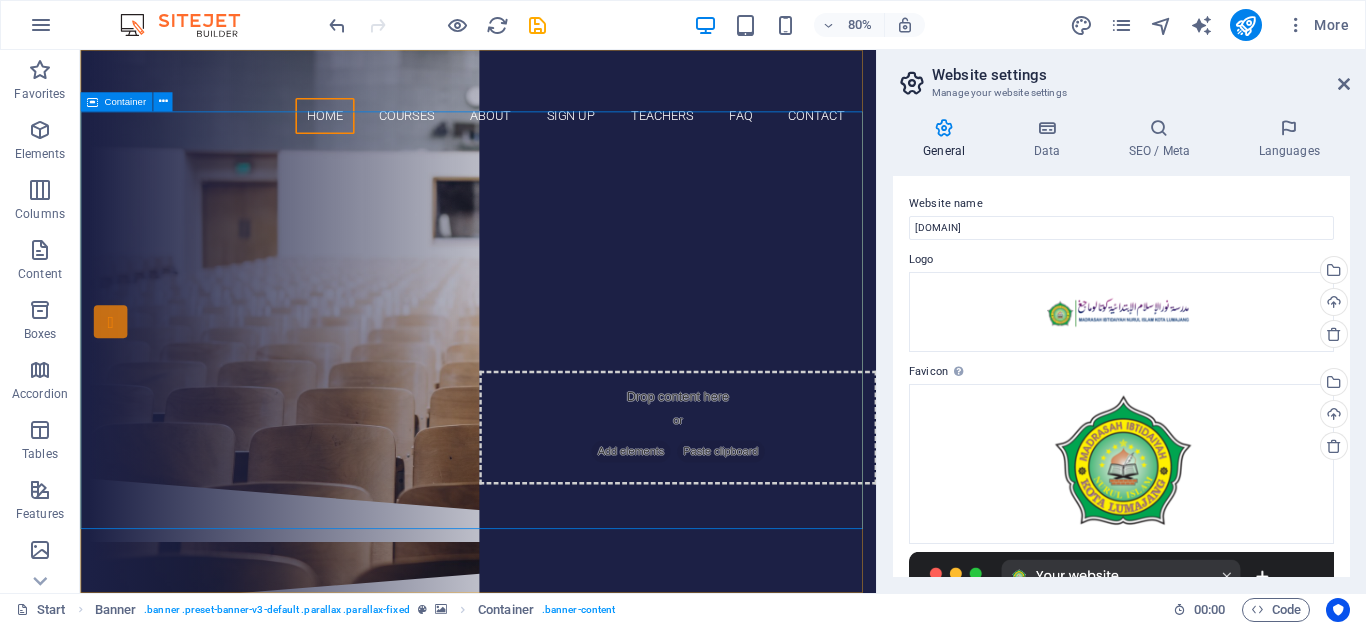click on "Container" at bounding box center [125, 102] 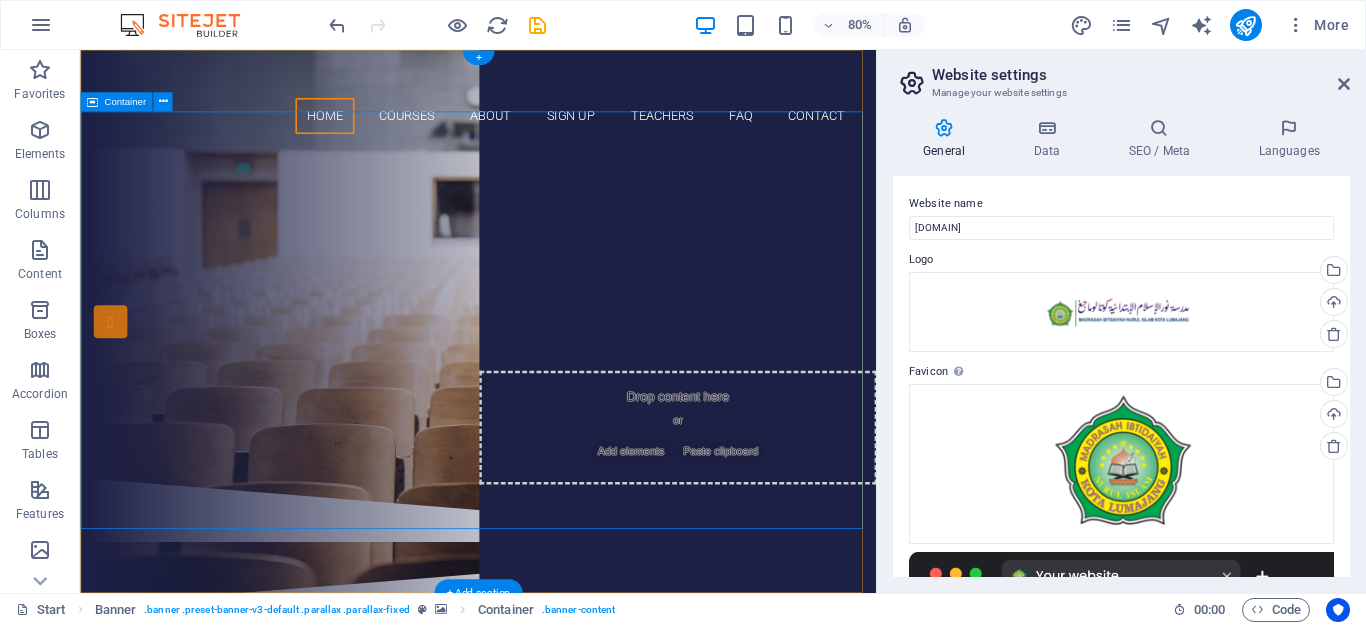 click on "Are you ready to learn new languages? Join our Language School Our Courses Sign up now" at bounding box center (577, 378) 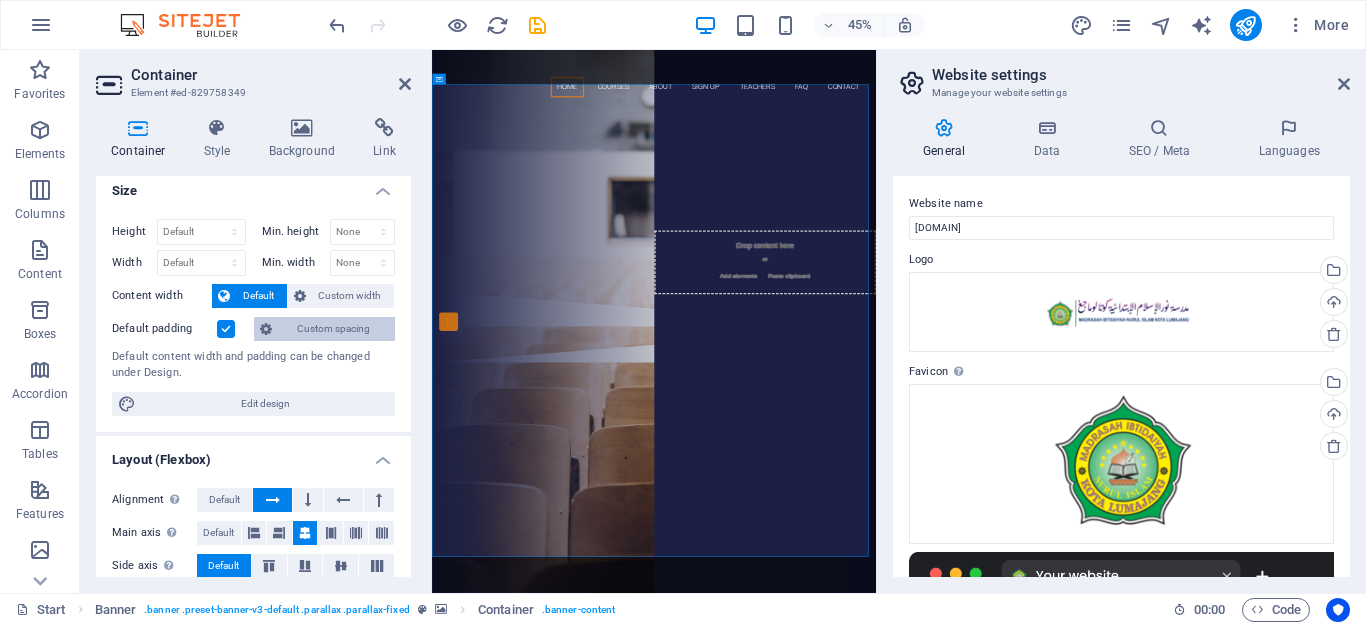 scroll, scrollTop: 0, scrollLeft: 0, axis: both 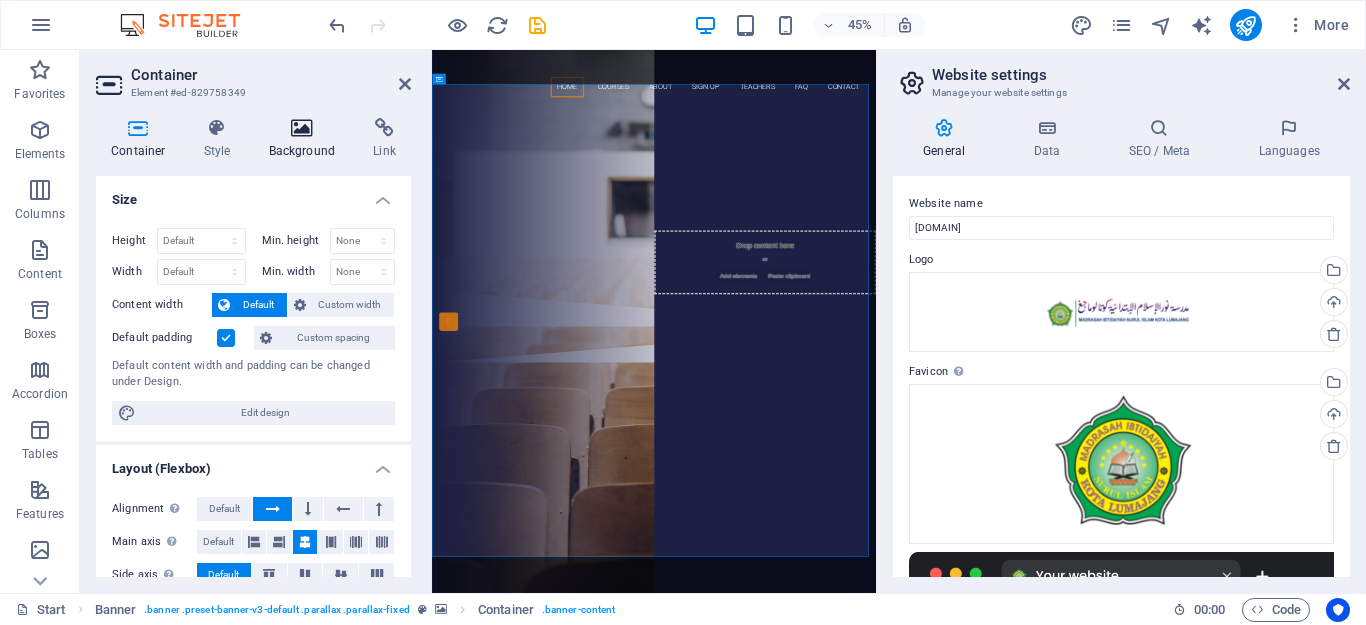 click on "Background" at bounding box center (306, 139) 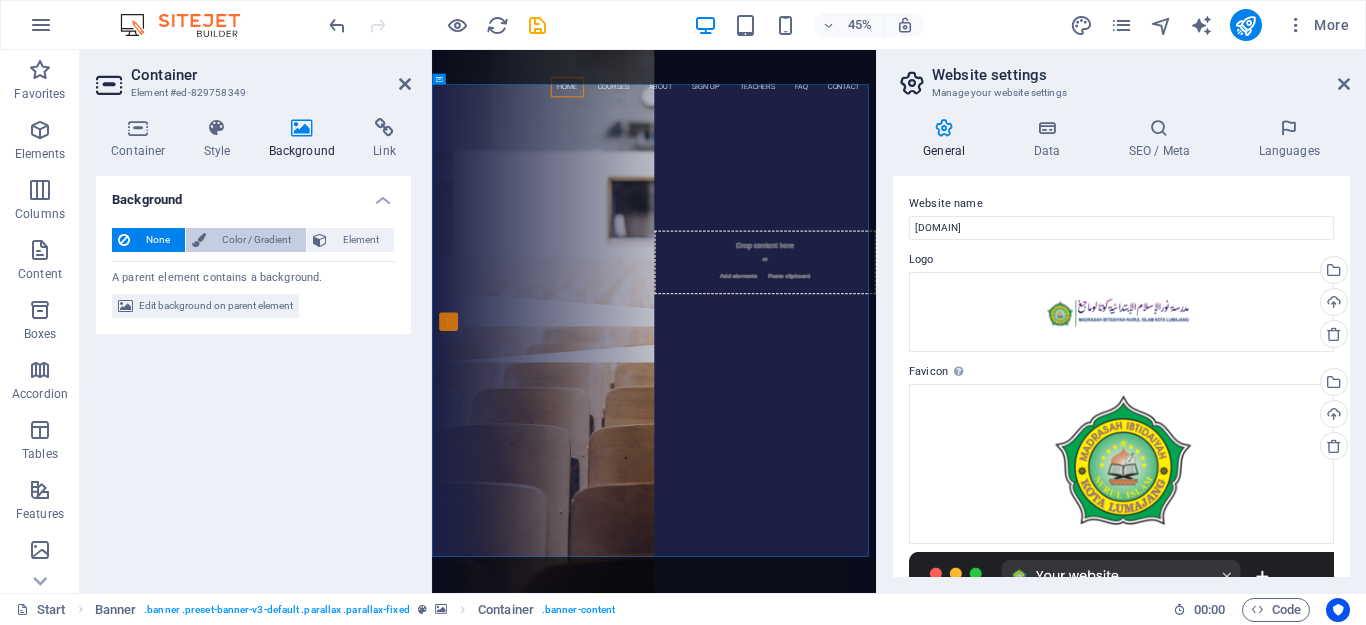 click on "Color / Gradient" at bounding box center (256, 240) 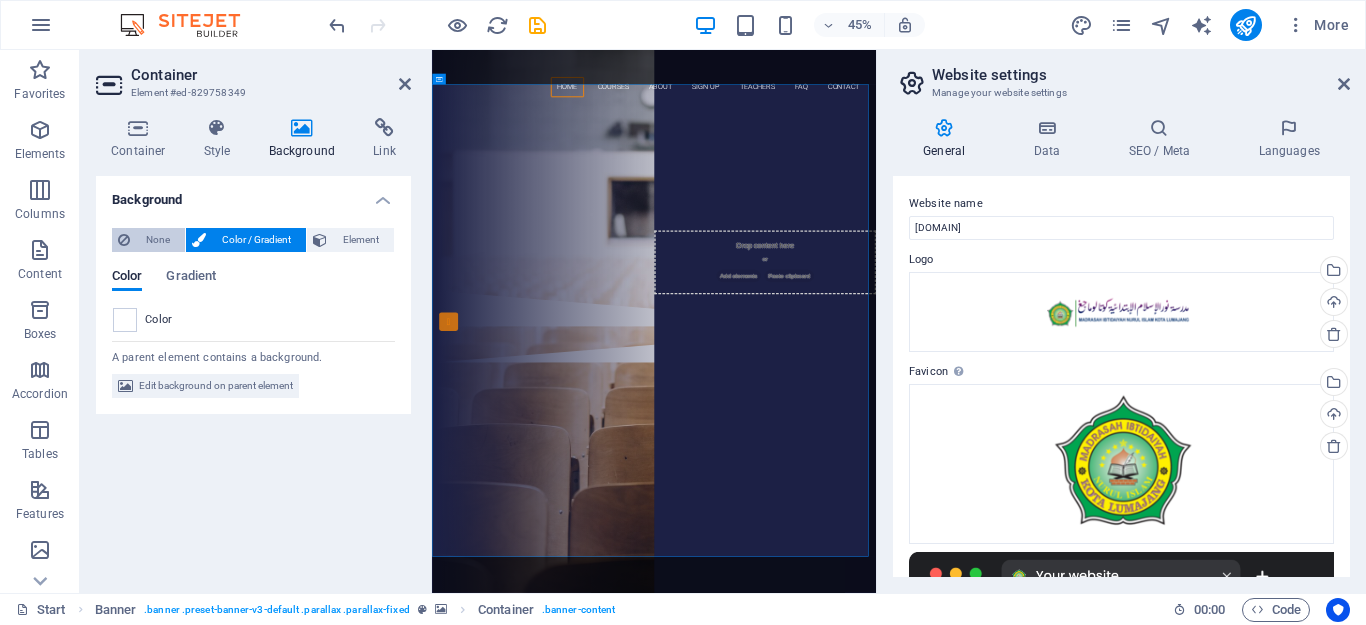 click on "None" at bounding box center (157, 240) 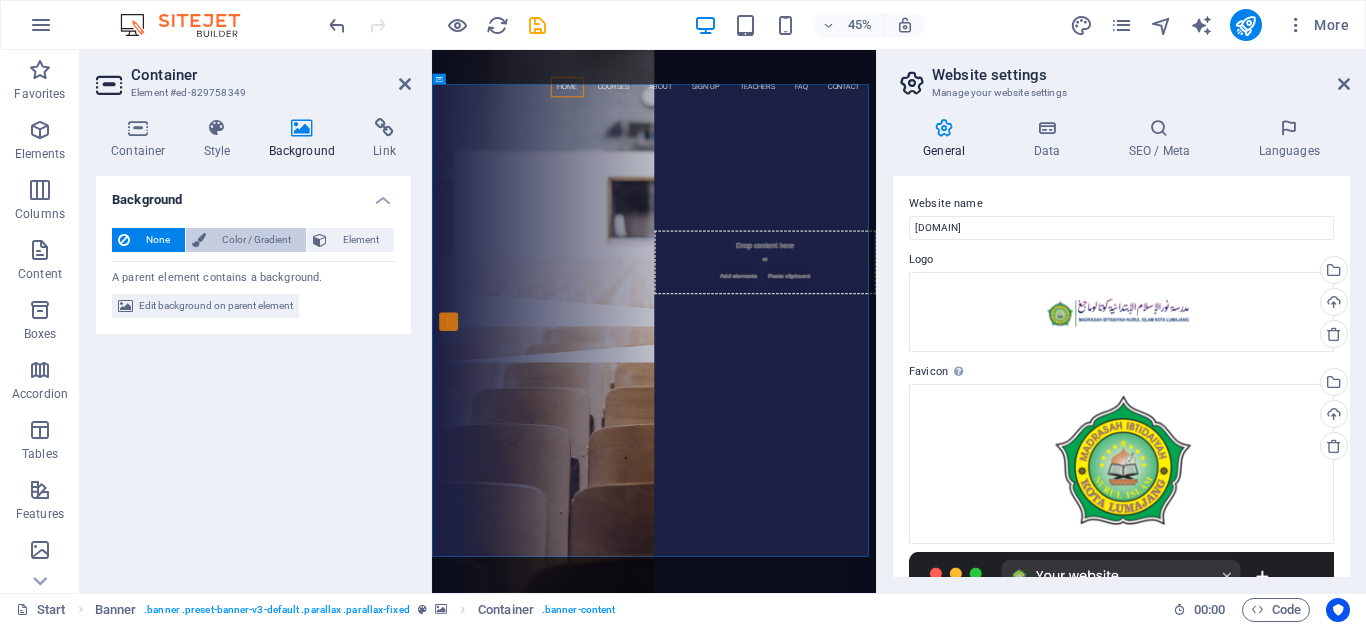 click on "Color / Gradient" at bounding box center [256, 240] 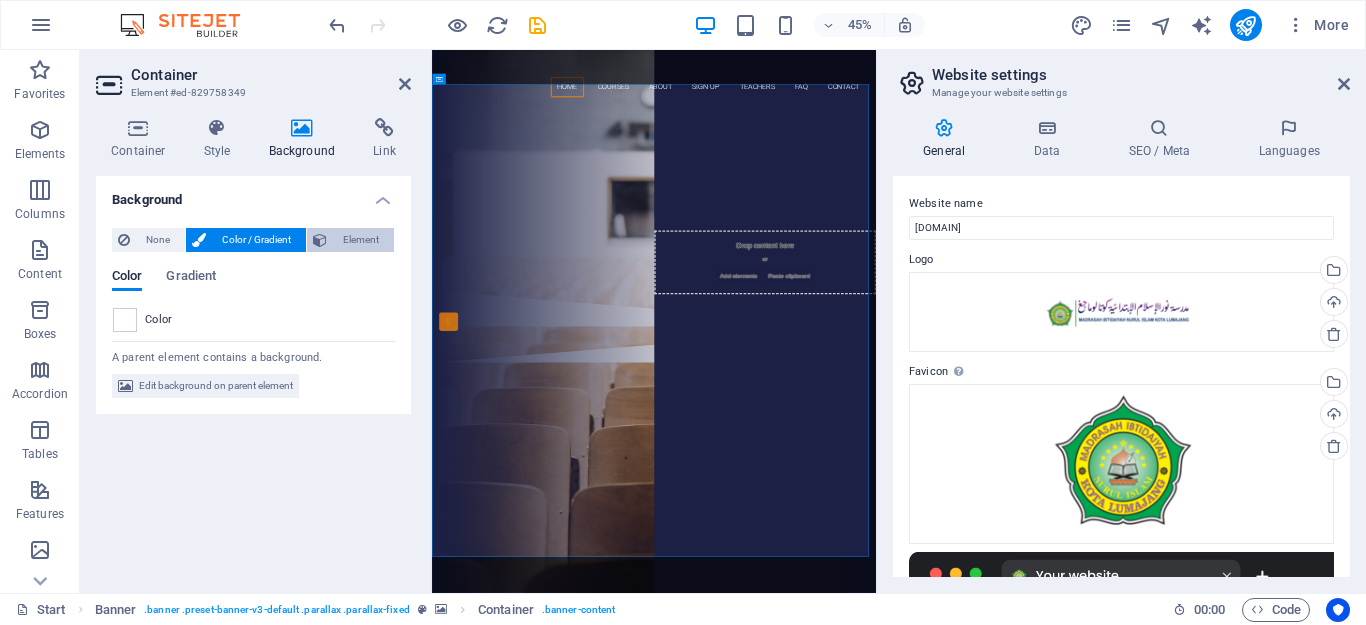 click on "Element" at bounding box center (360, 240) 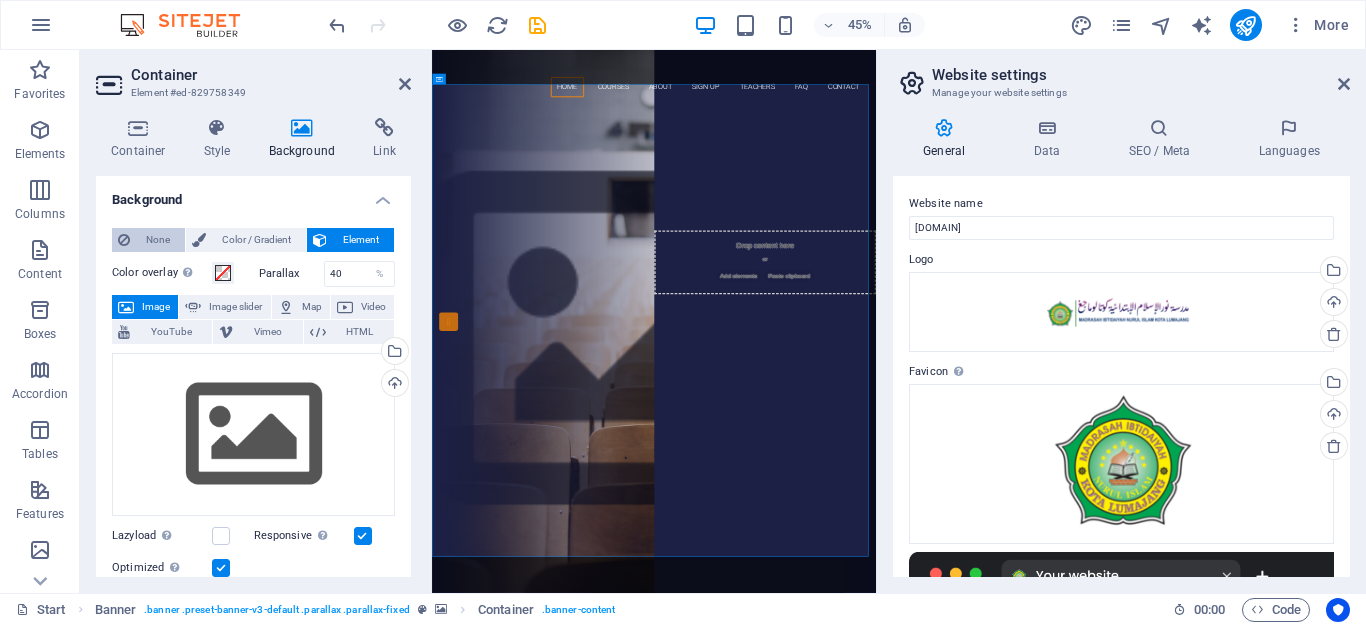 click on "None" at bounding box center (157, 240) 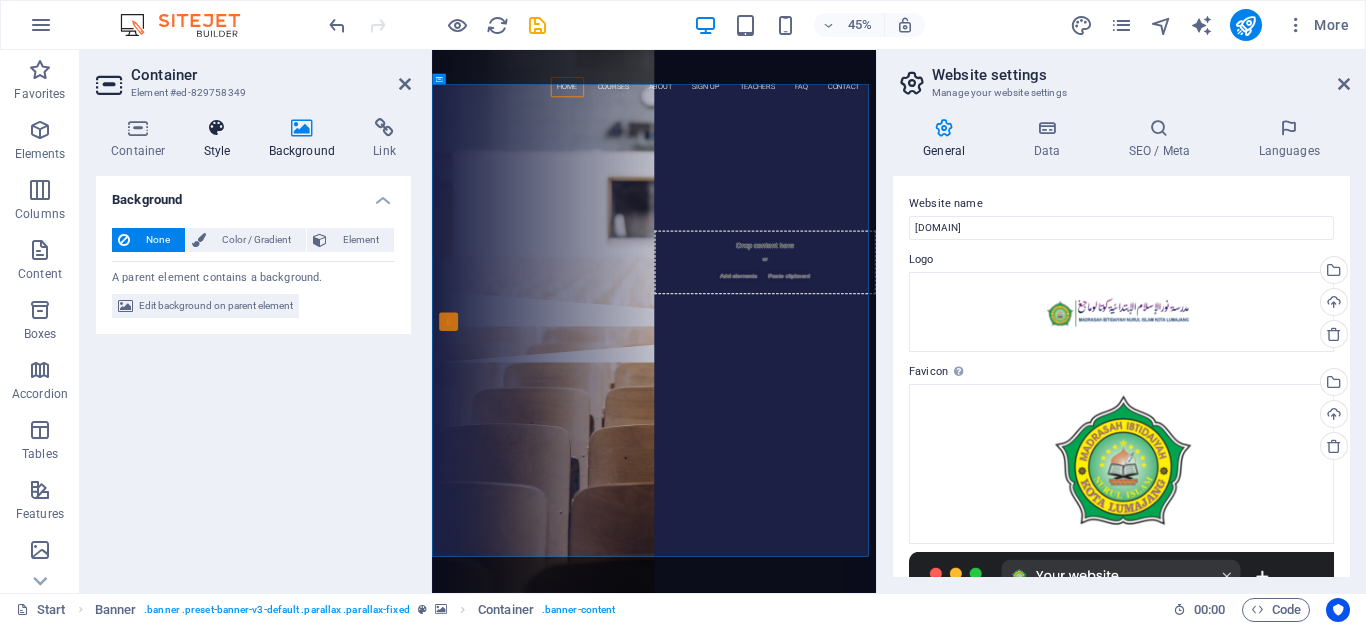 click at bounding box center [217, 128] 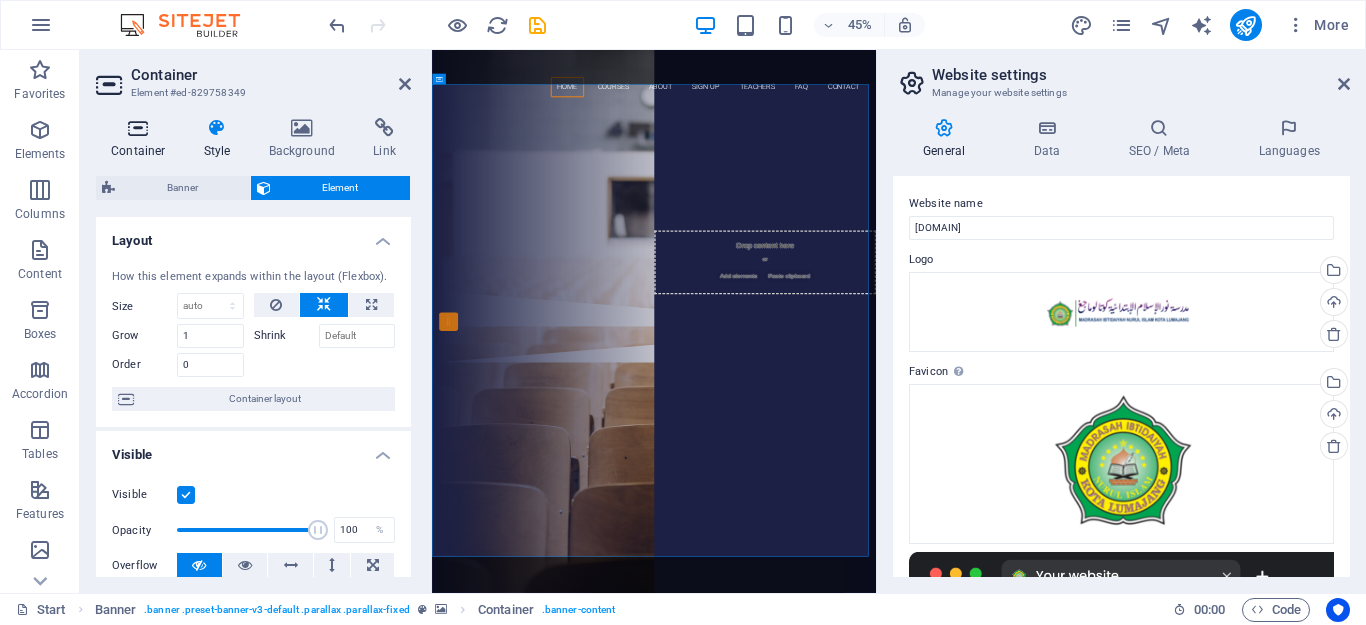 click at bounding box center (138, 128) 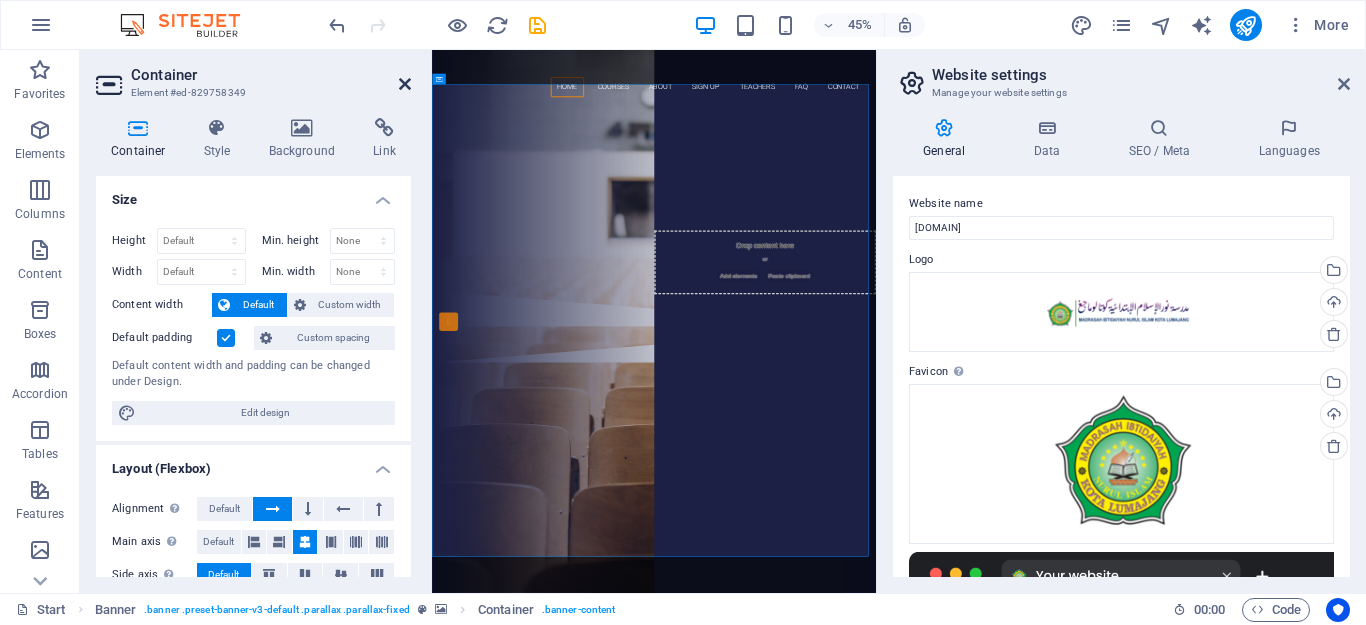 click at bounding box center [405, 84] 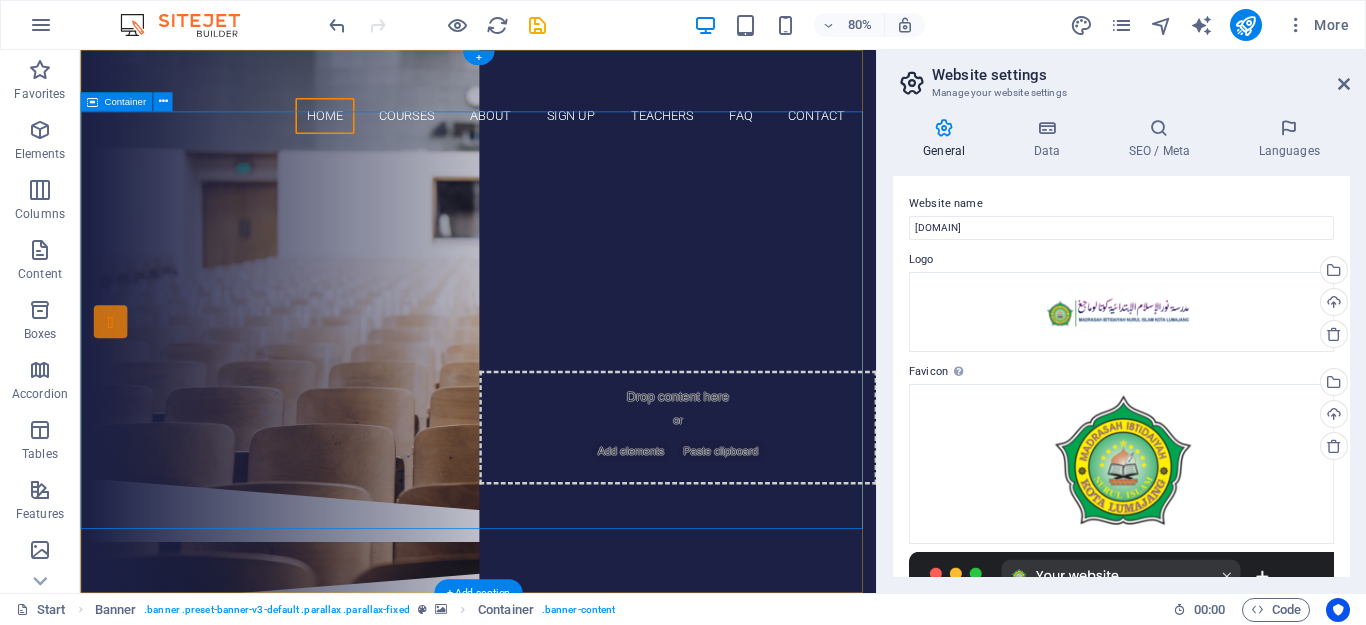 click on "Are you ready to learn new languages? Join our Language School Our Courses Sign up now" at bounding box center [577, 378] 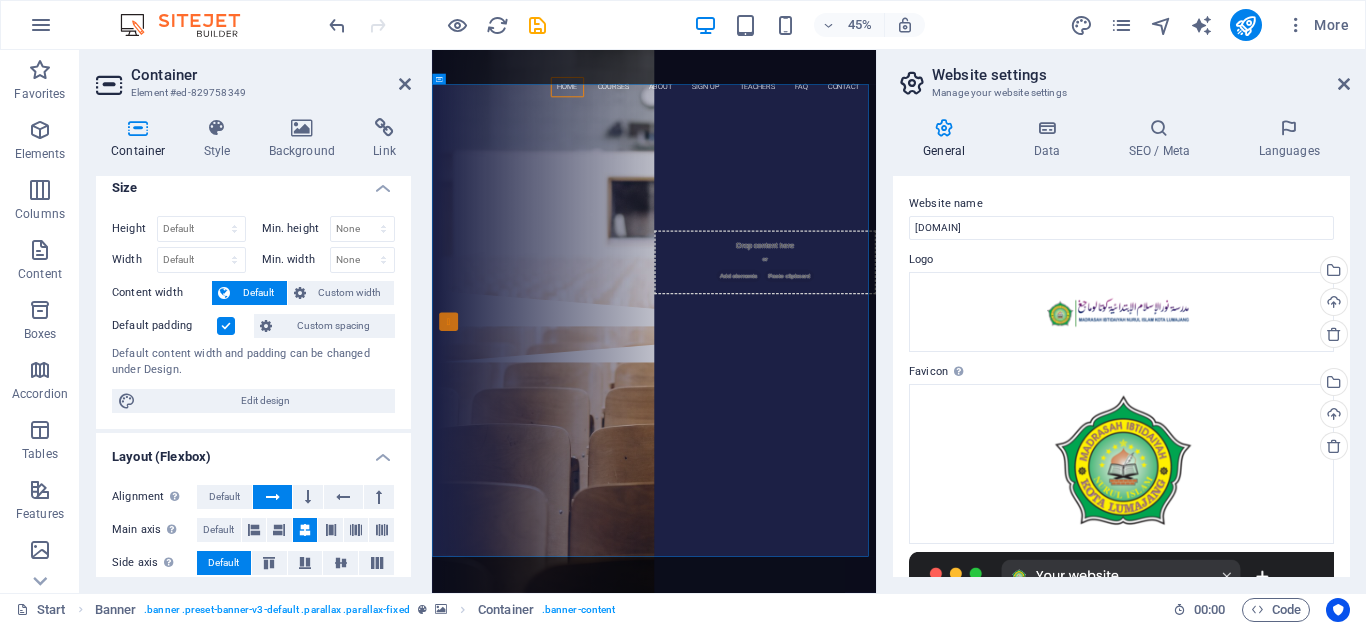 scroll, scrollTop: 0, scrollLeft: 0, axis: both 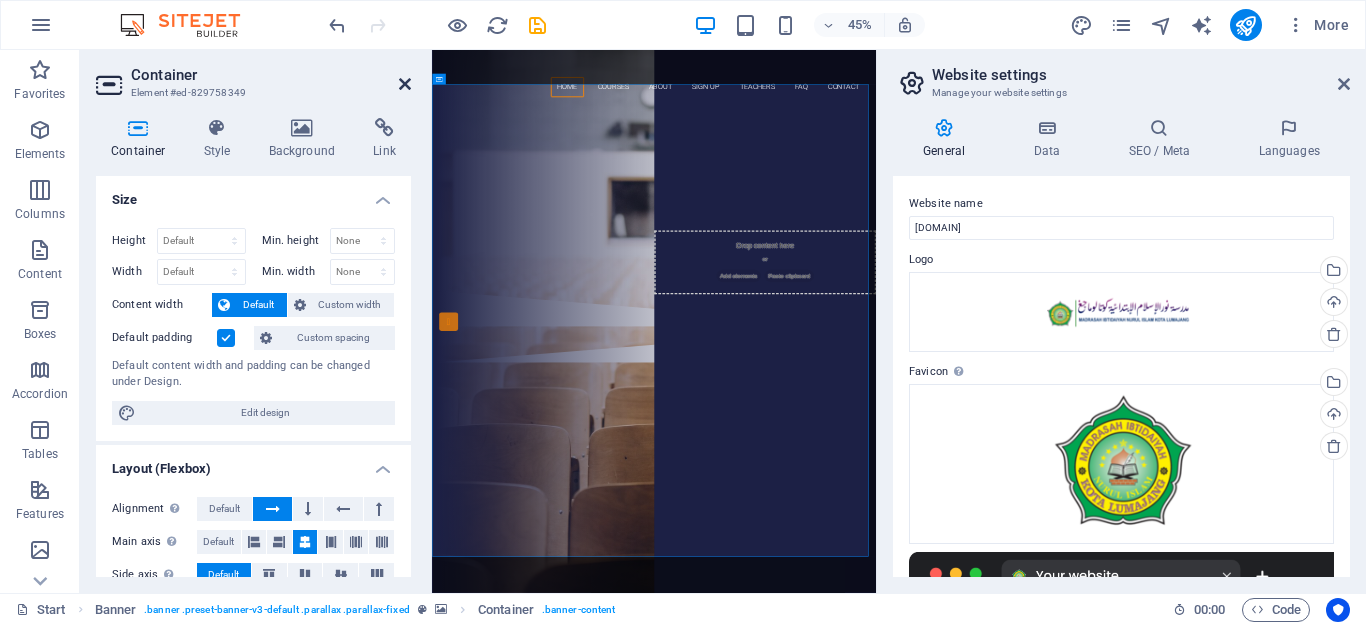 click at bounding box center (405, 84) 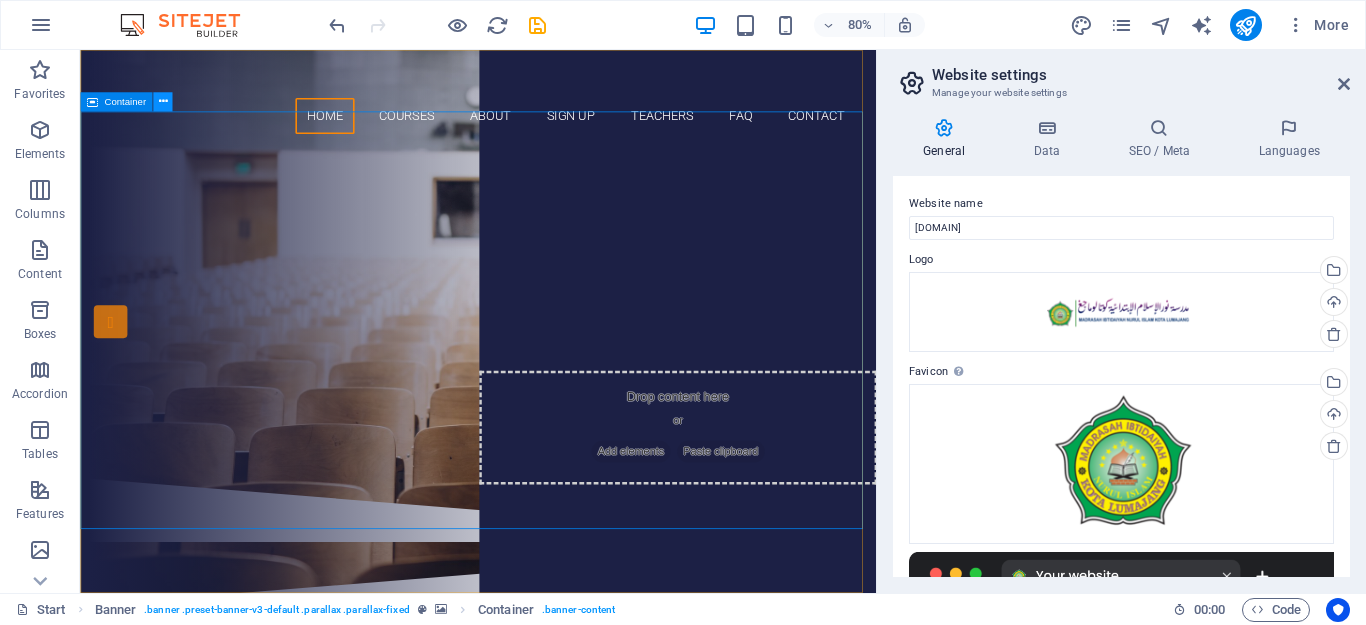 click at bounding box center (162, 101) 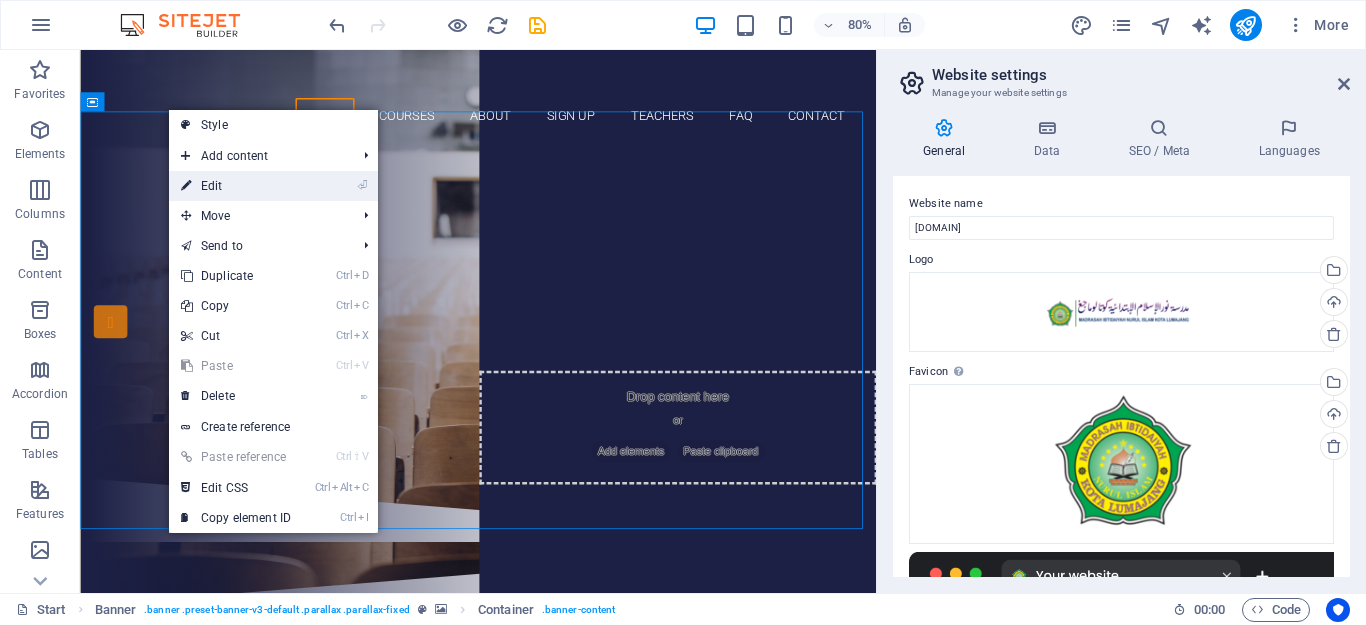 click on "⏎  Edit" at bounding box center [236, 186] 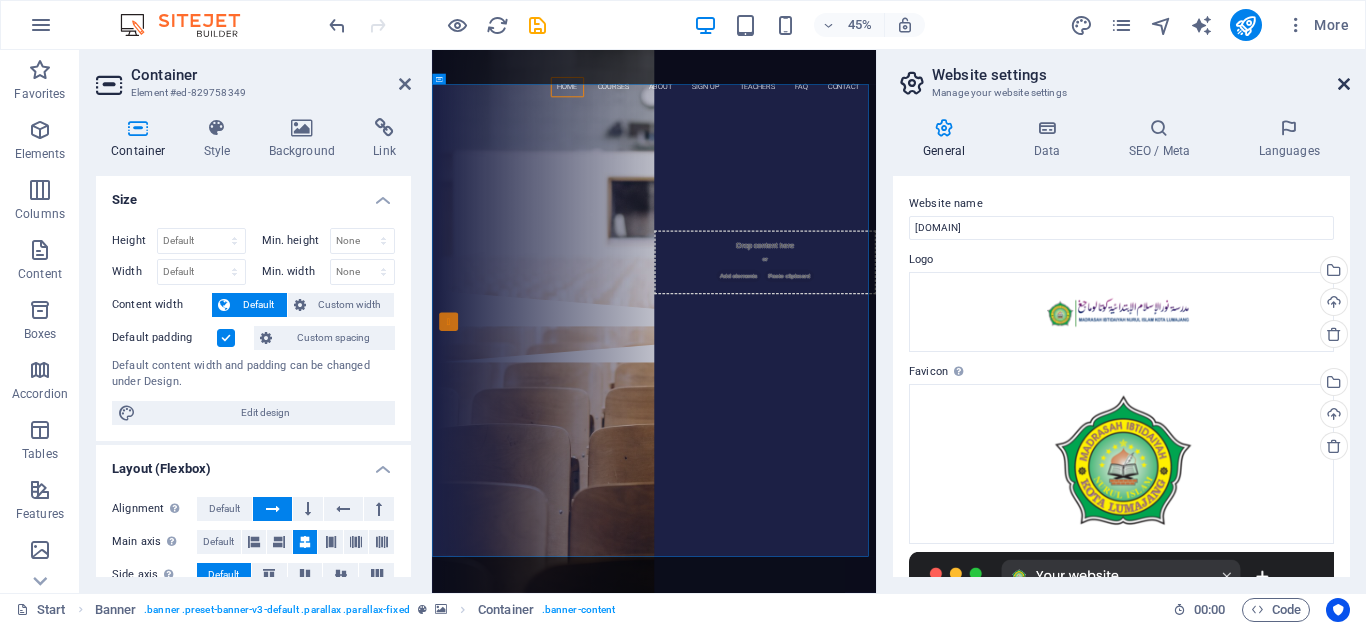 click at bounding box center (1344, 84) 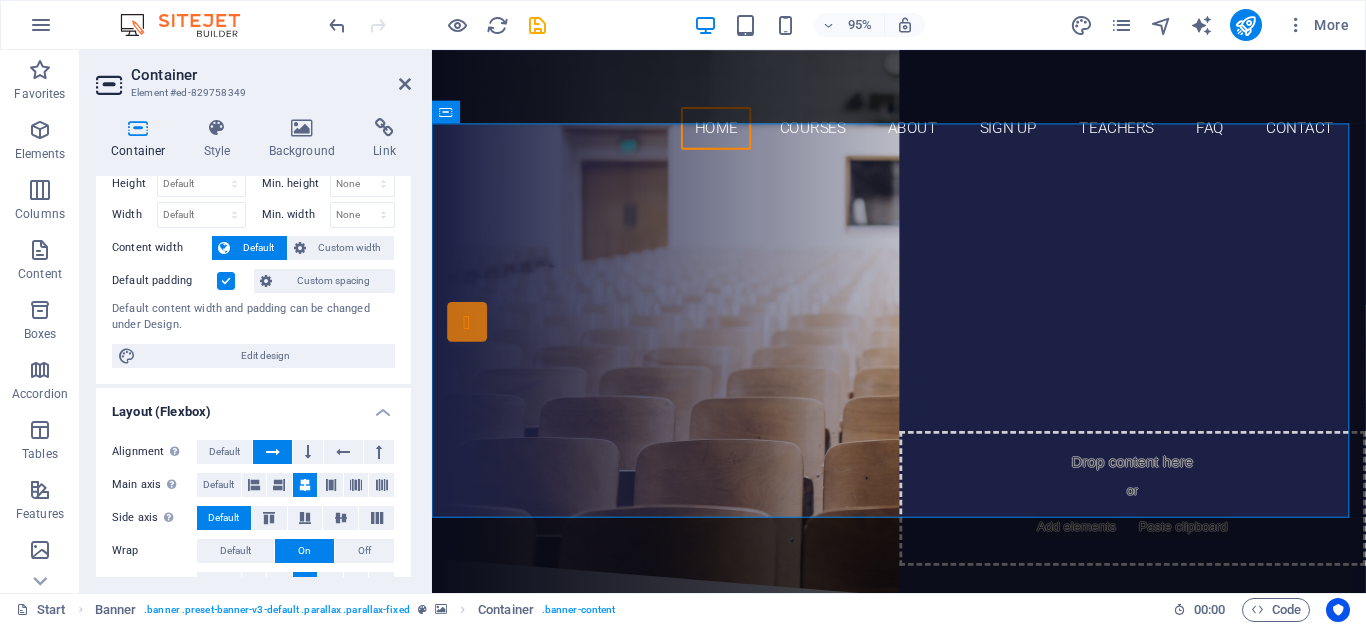scroll, scrollTop: 0, scrollLeft: 0, axis: both 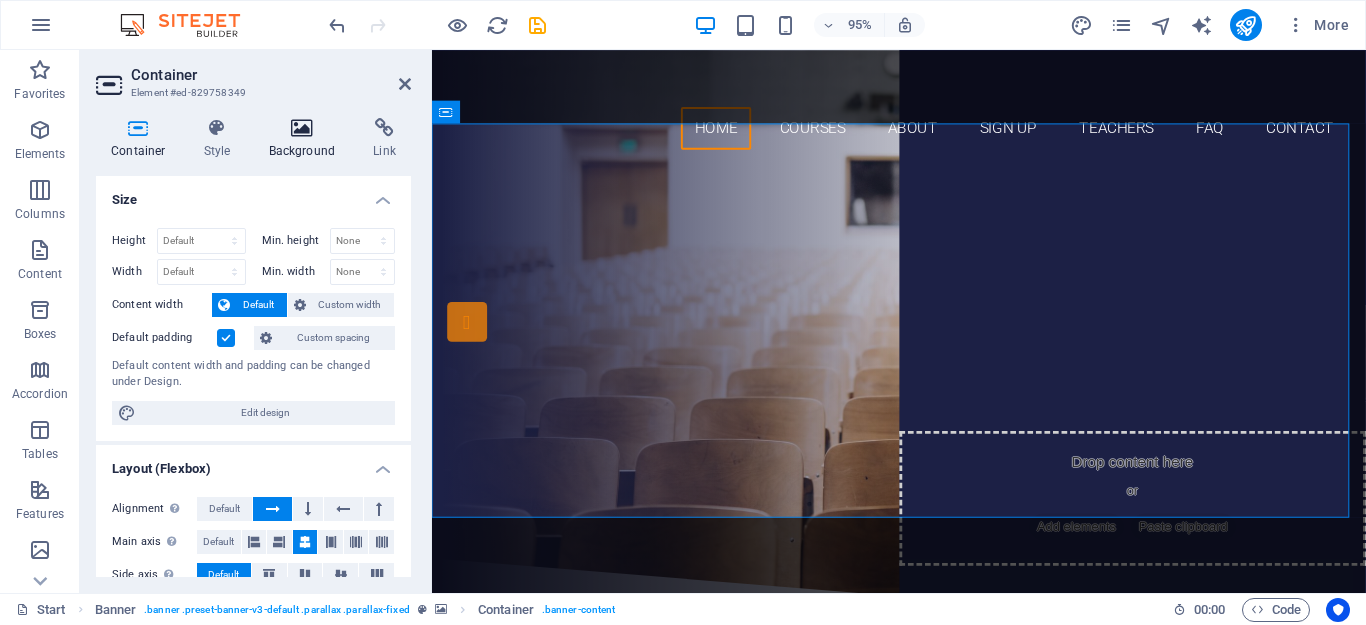 click at bounding box center [302, 128] 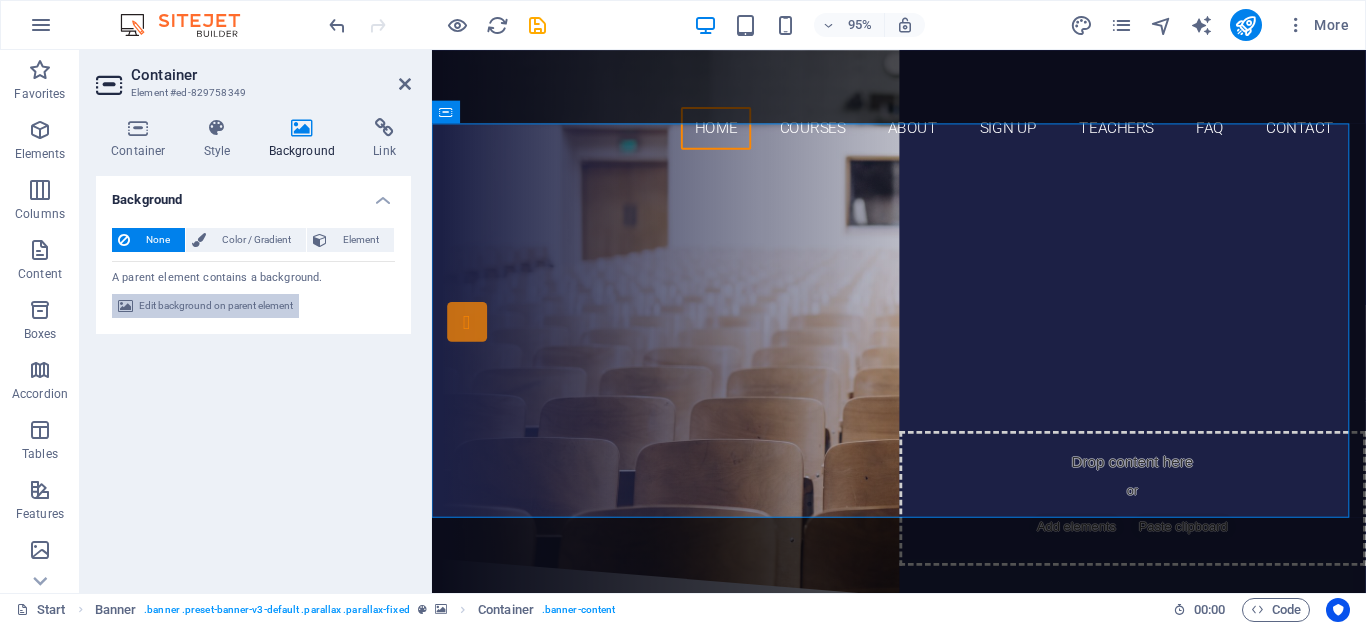 click on "Edit background on parent element" at bounding box center [216, 306] 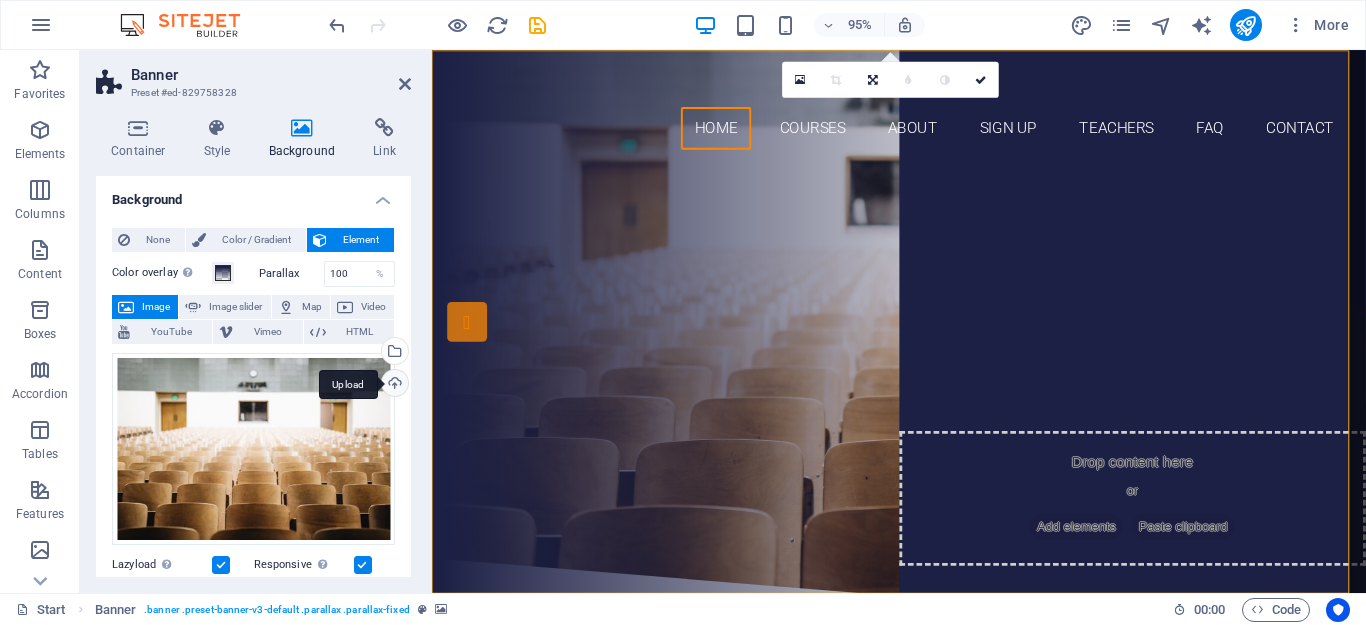 click on "Upload" at bounding box center (393, 385) 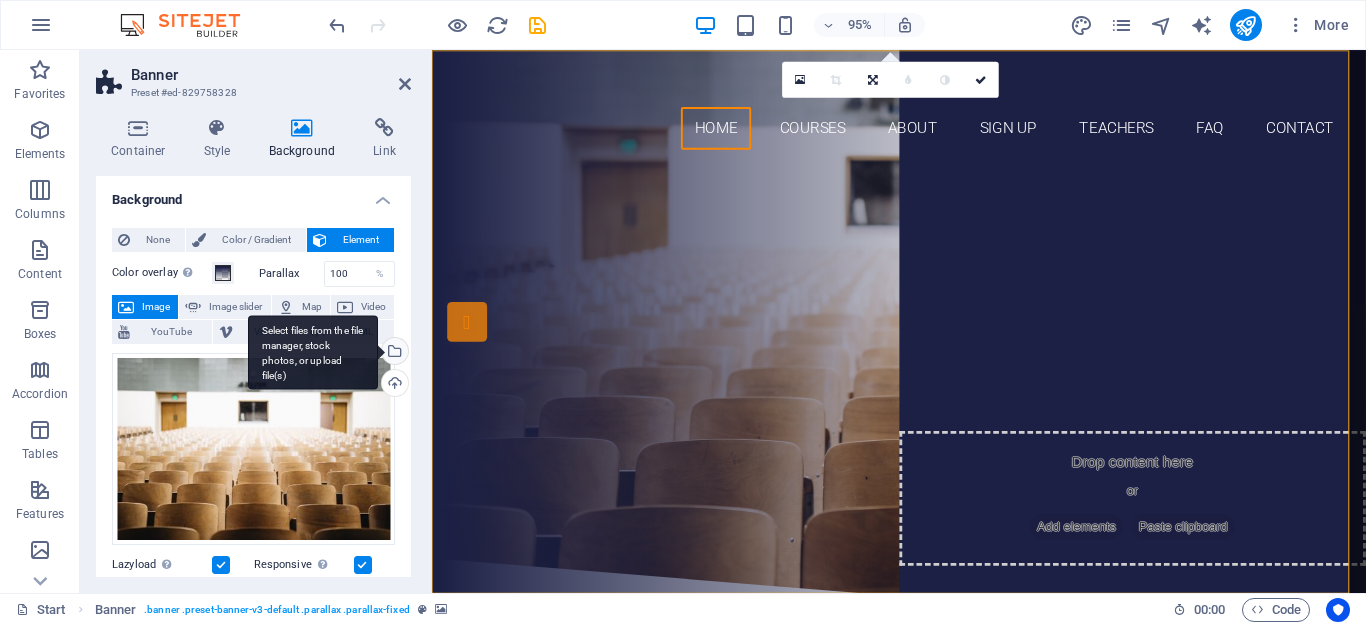 click on "Select files from the file manager, stock photos, or upload file(s)" at bounding box center [393, 353] 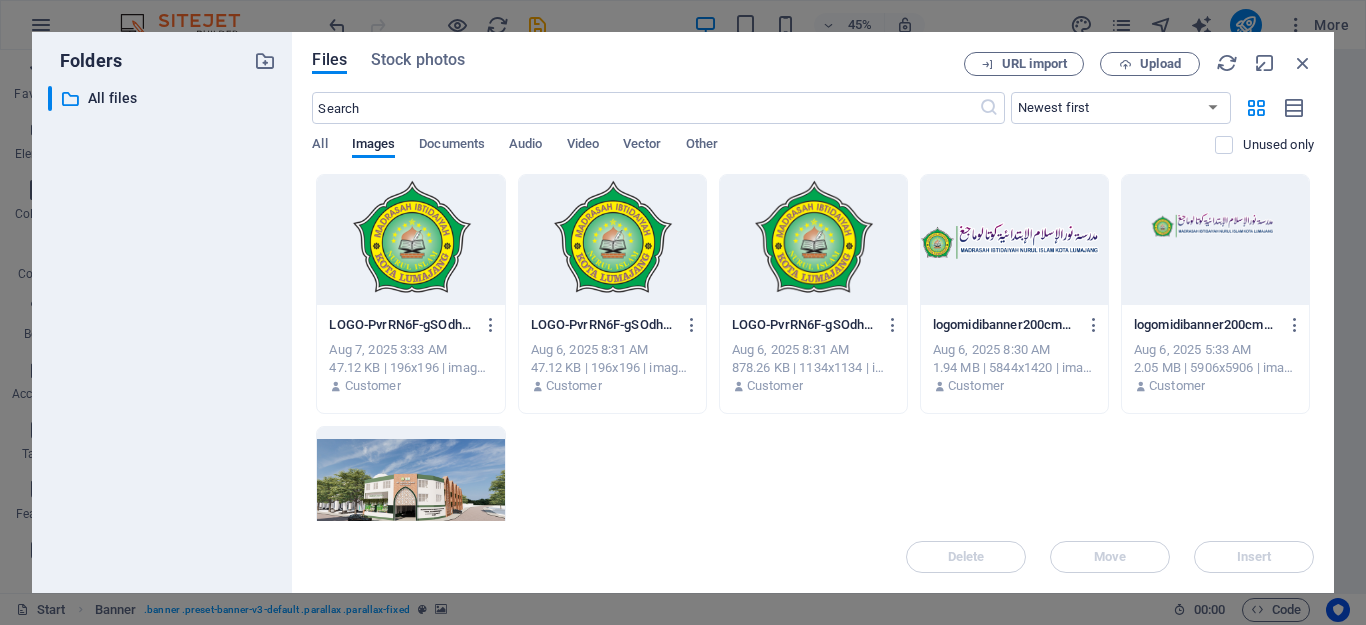 click at bounding box center [410, 492] 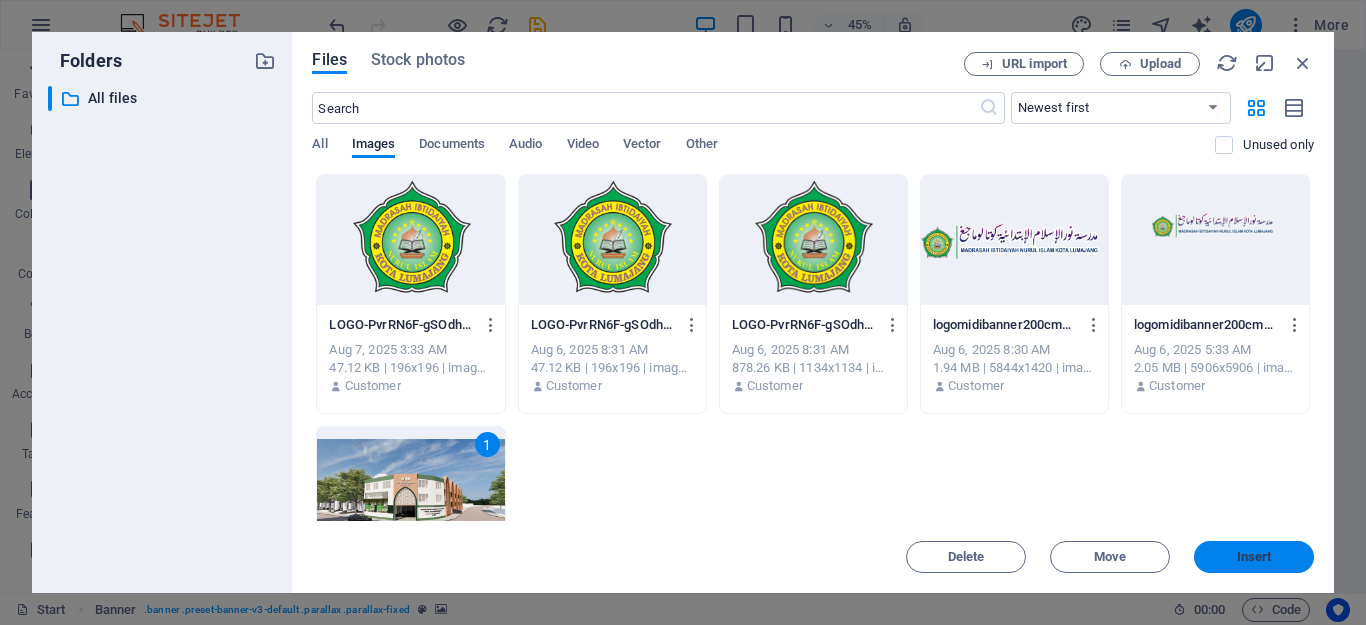 click on "Insert" at bounding box center [1254, 557] 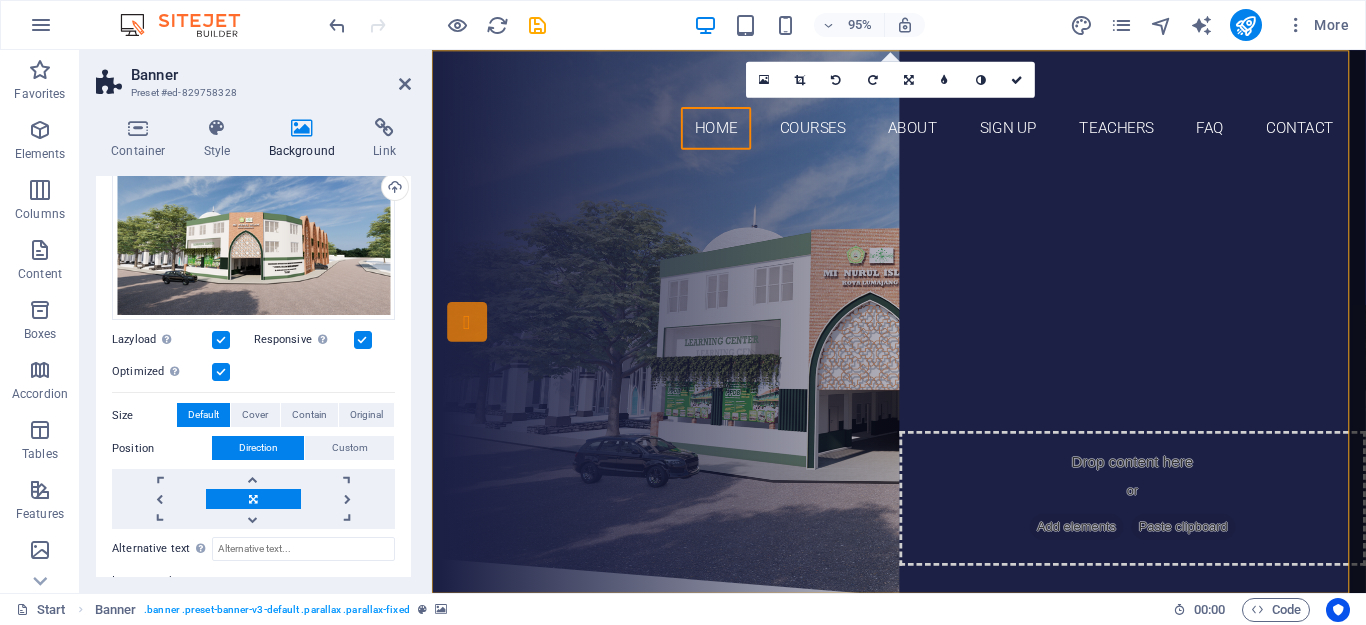 scroll, scrollTop: 300, scrollLeft: 0, axis: vertical 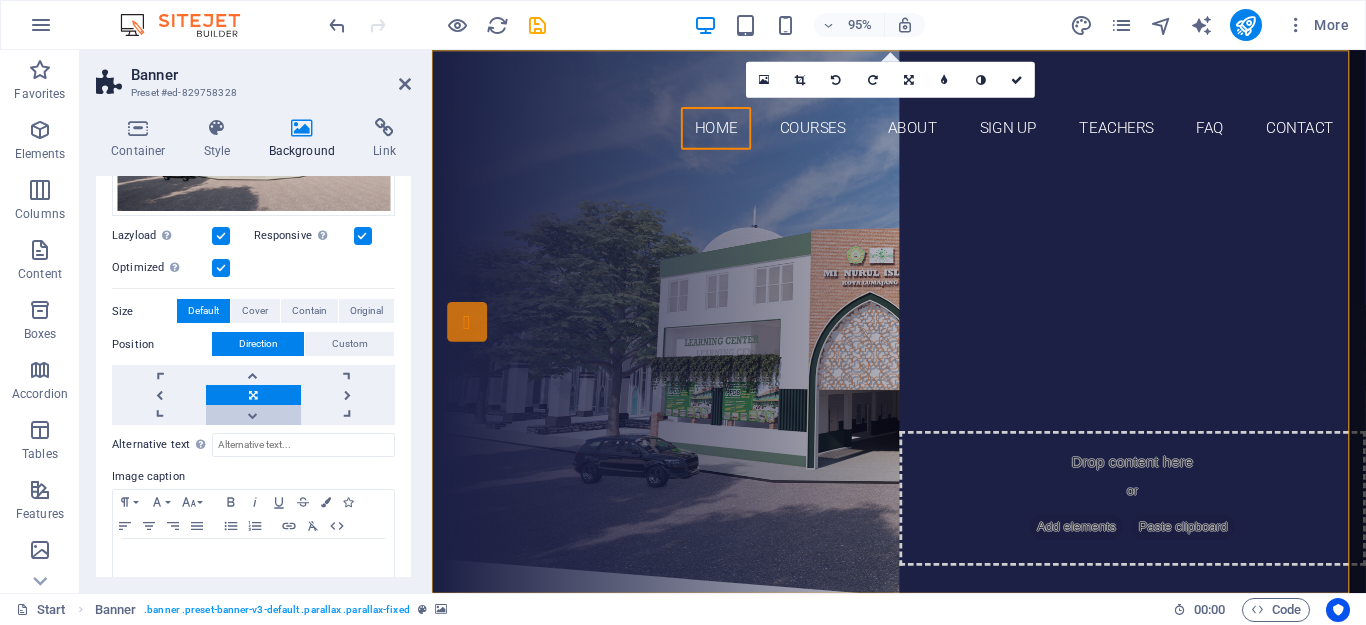 click at bounding box center (253, 415) 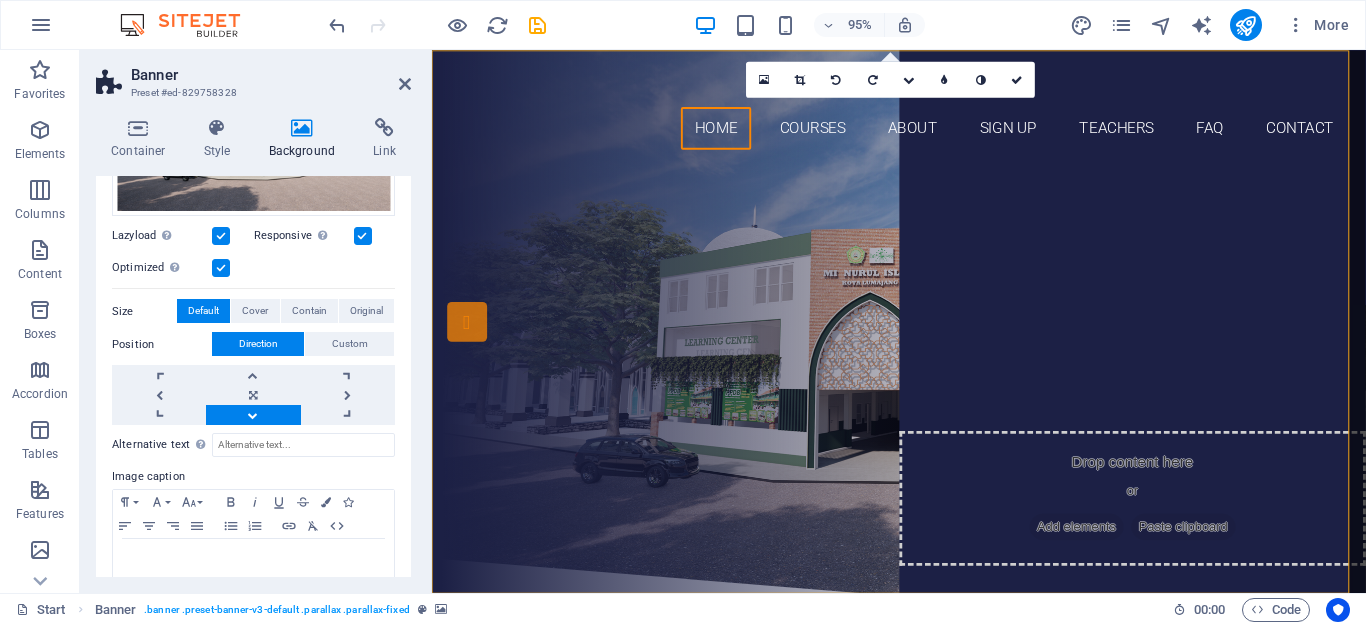 click at bounding box center [253, 415] 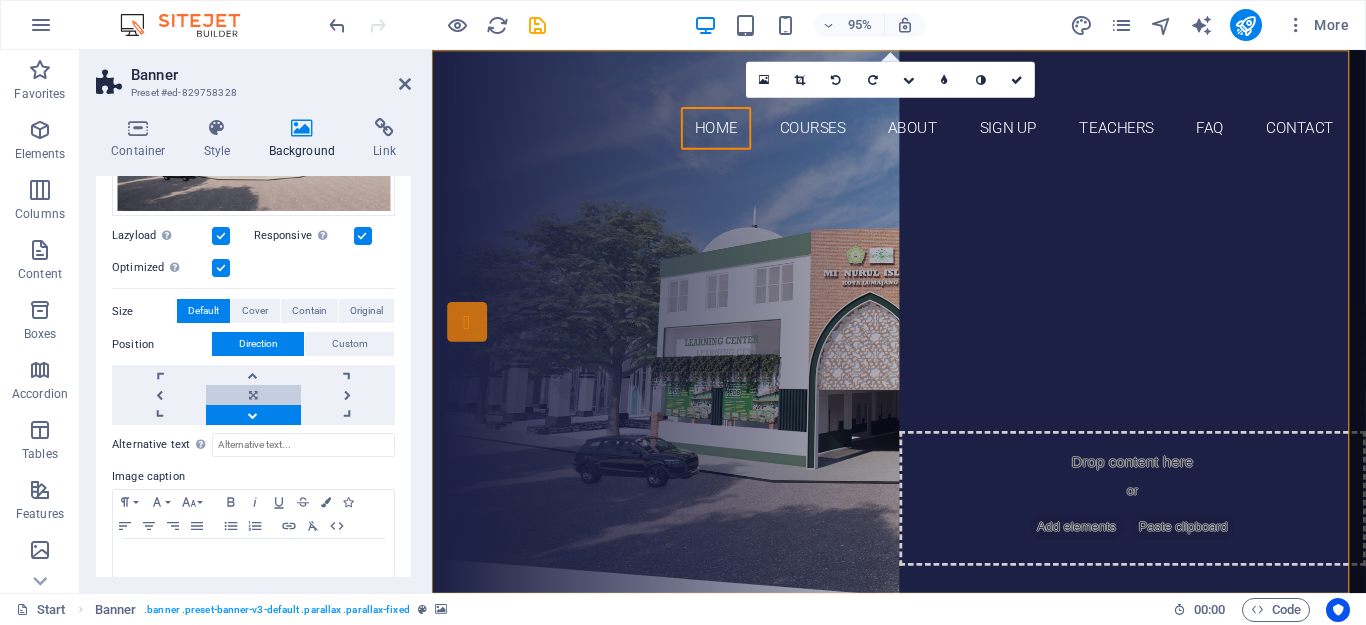 click at bounding box center (253, 395) 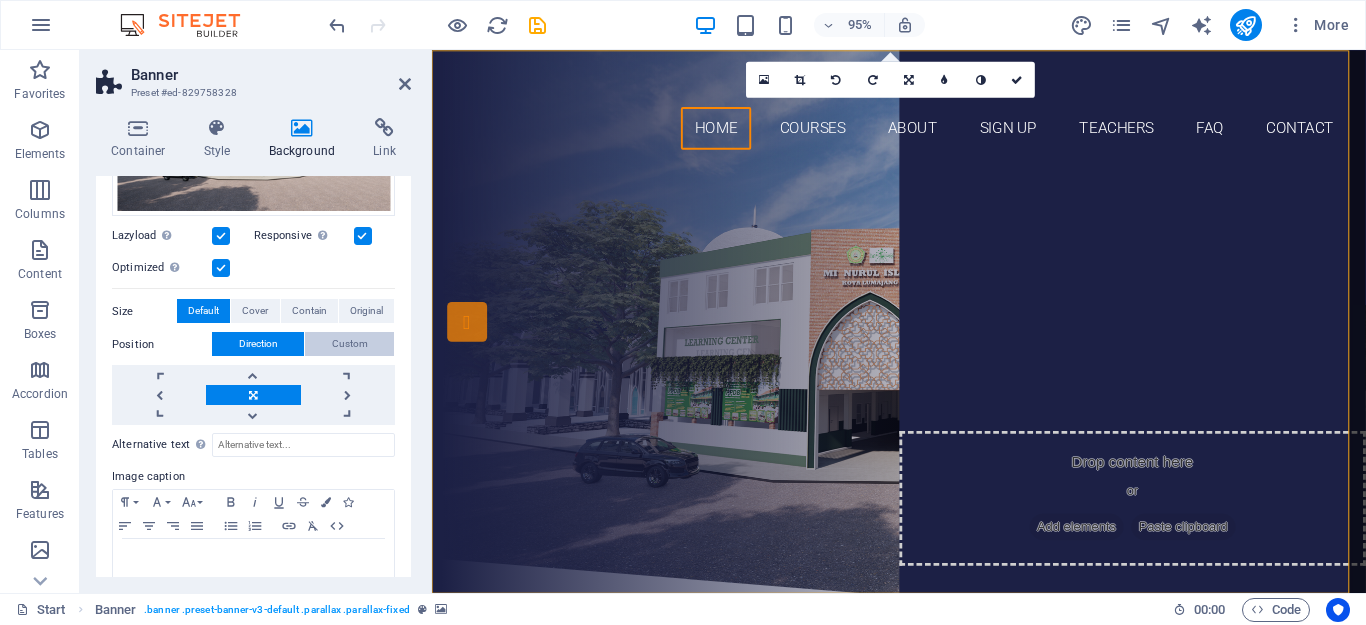 click on "Custom" at bounding box center [350, 344] 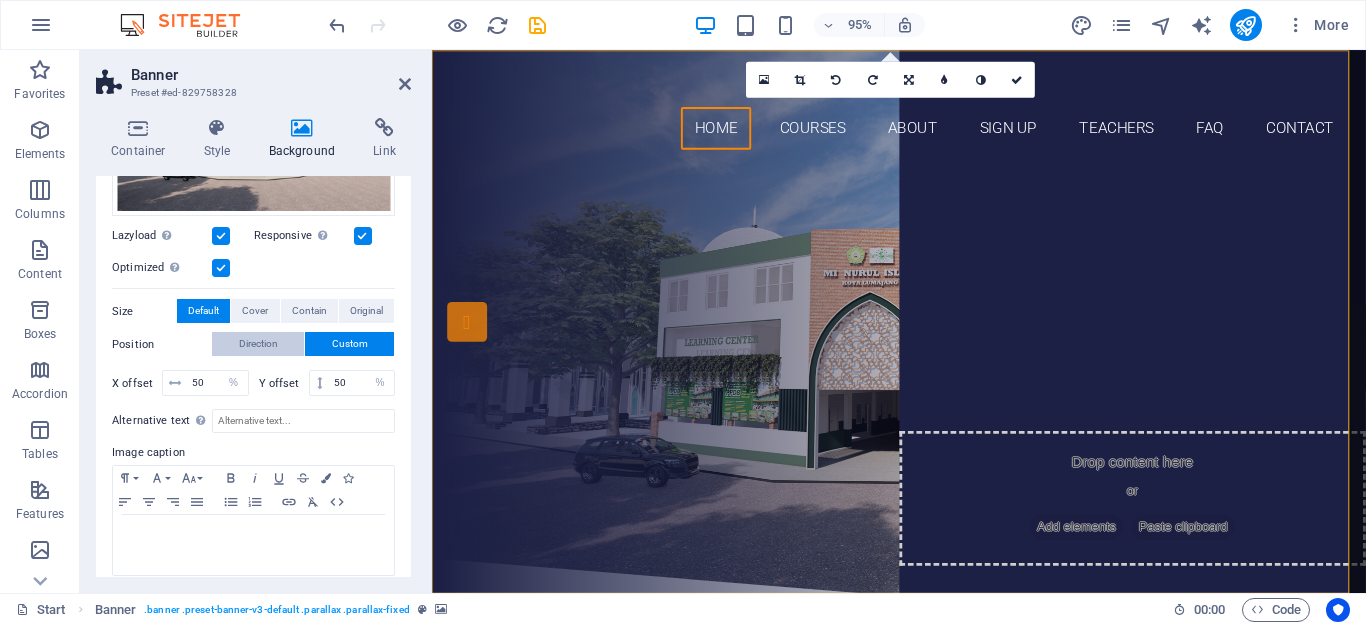 click on "Direction" at bounding box center (258, 344) 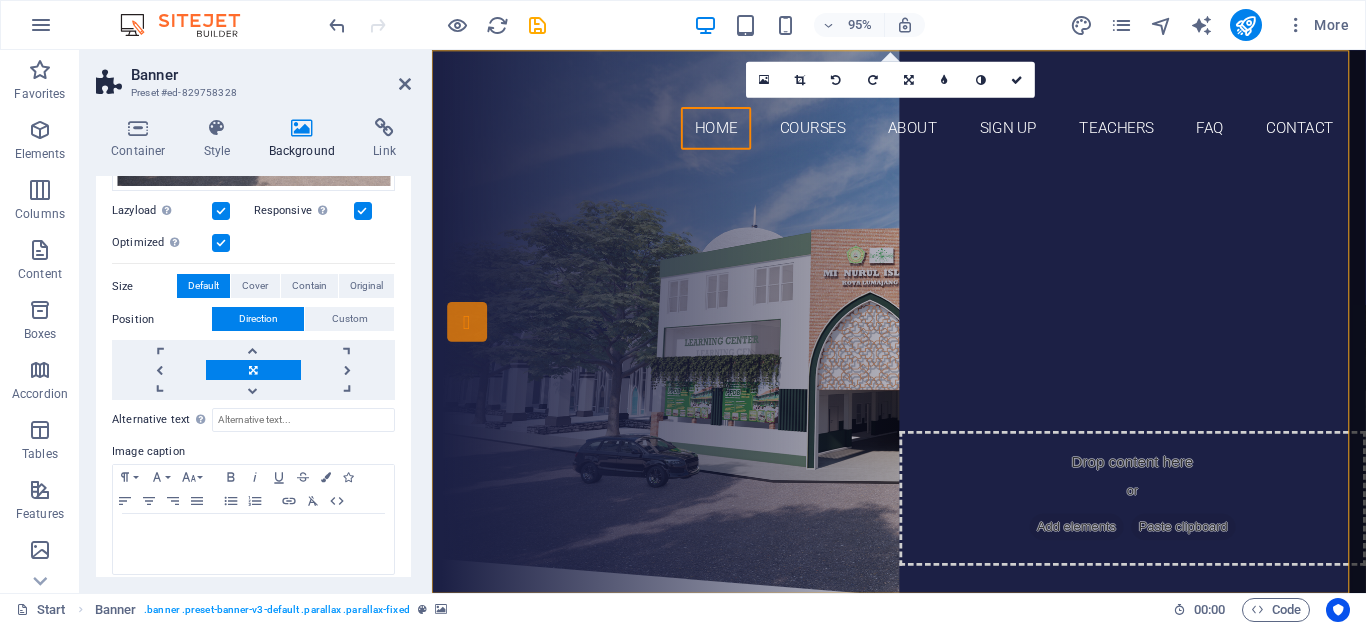 scroll, scrollTop: 338, scrollLeft: 0, axis: vertical 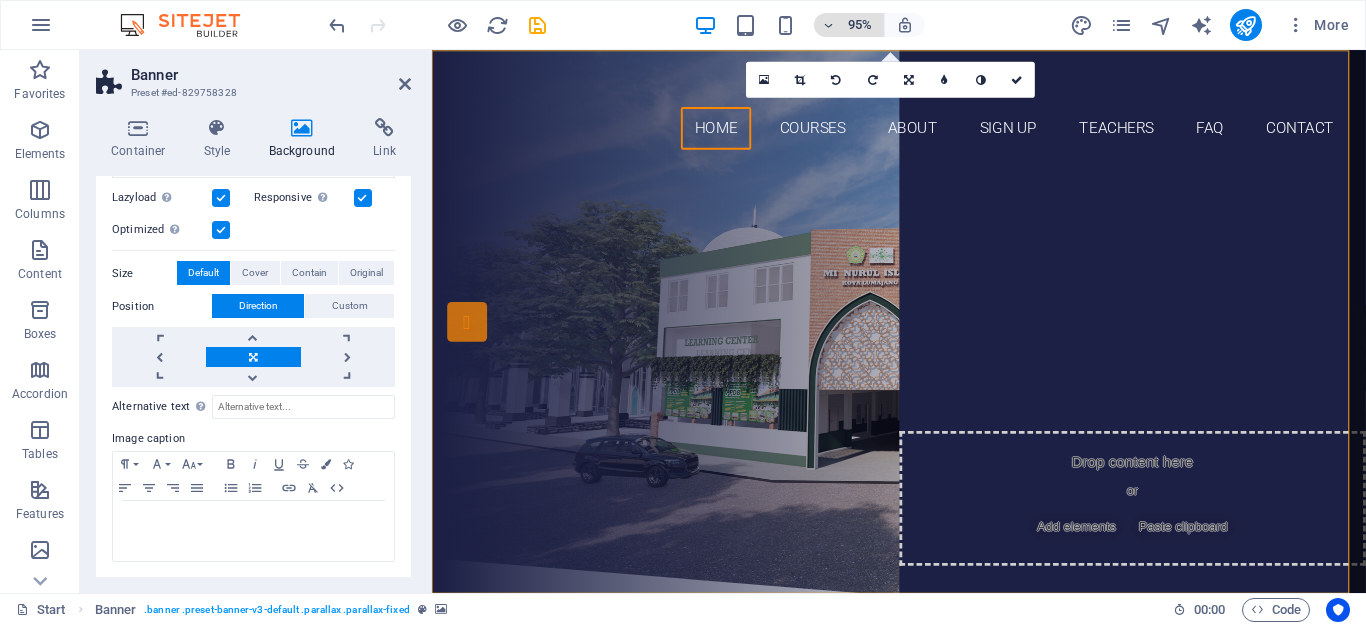 click at bounding box center [829, 25] 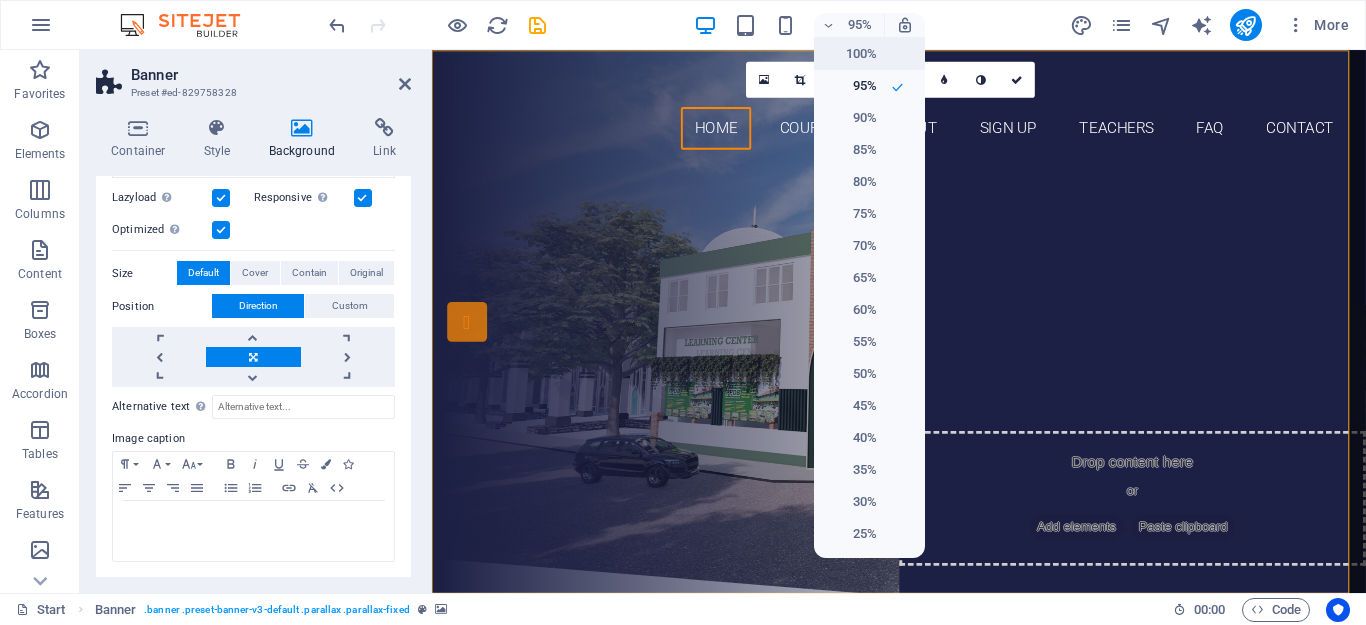click on "100%" at bounding box center [851, 54] 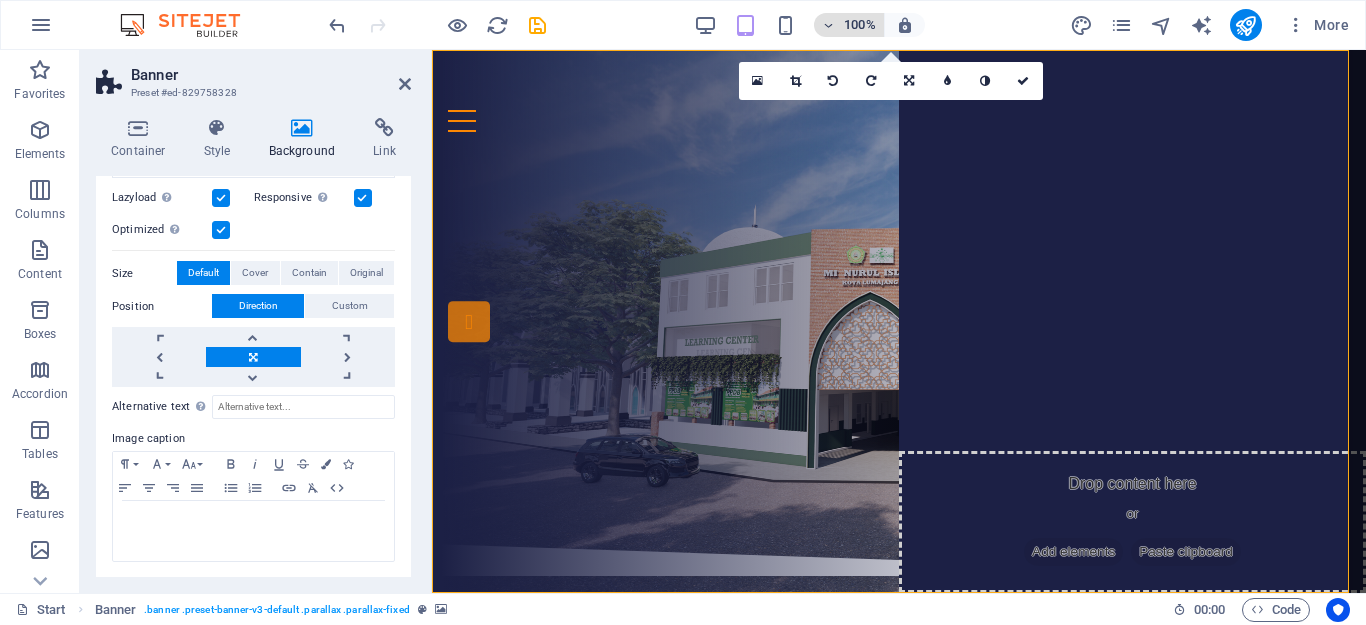 click at bounding box center (829, 25) 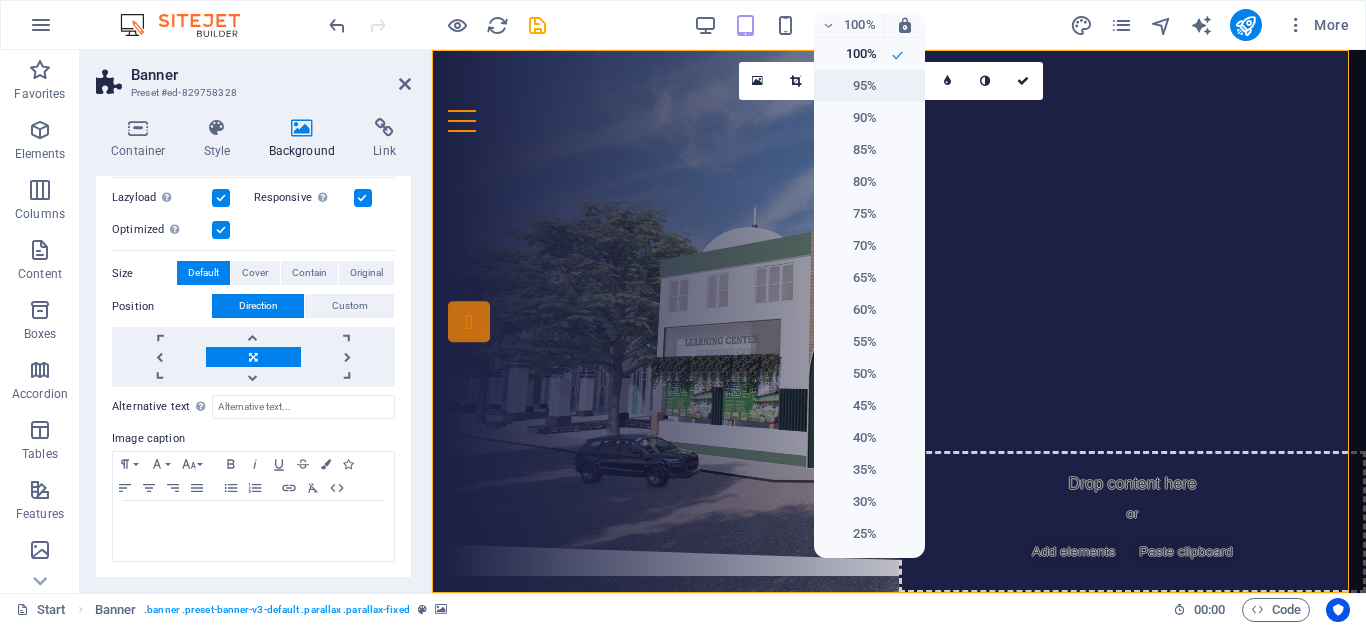 click on "95%" at bounding box center (851, 86) 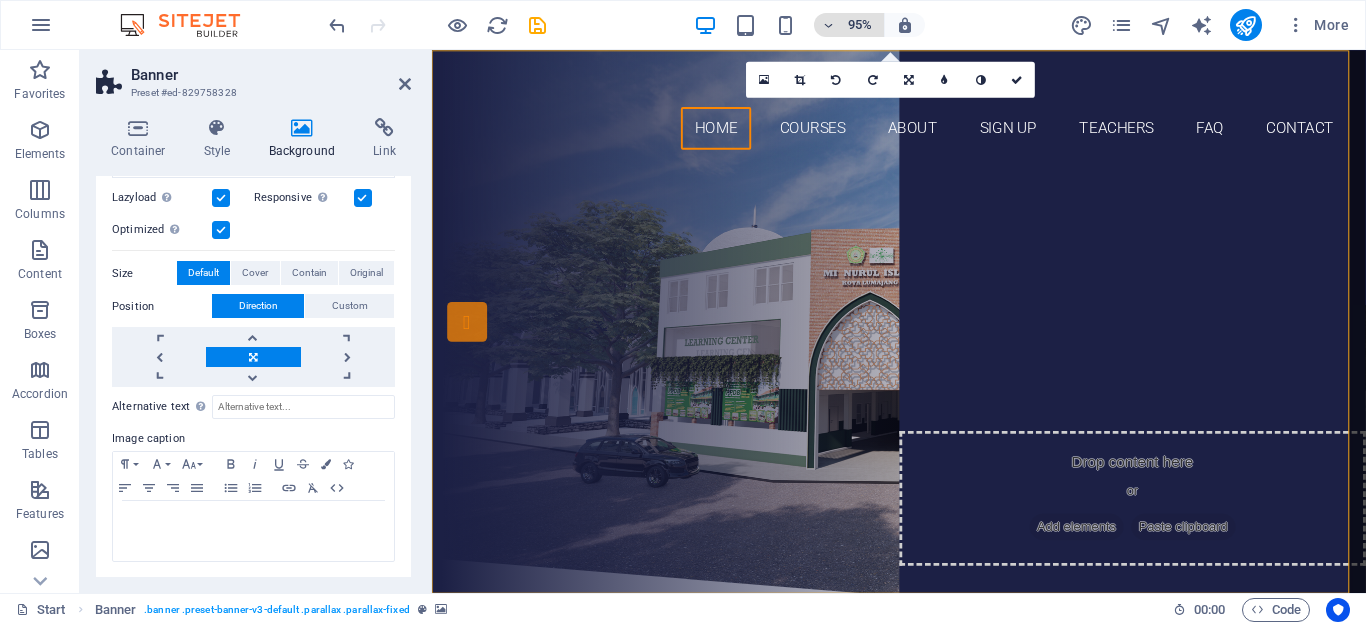 click at bounding box center [829, 25] 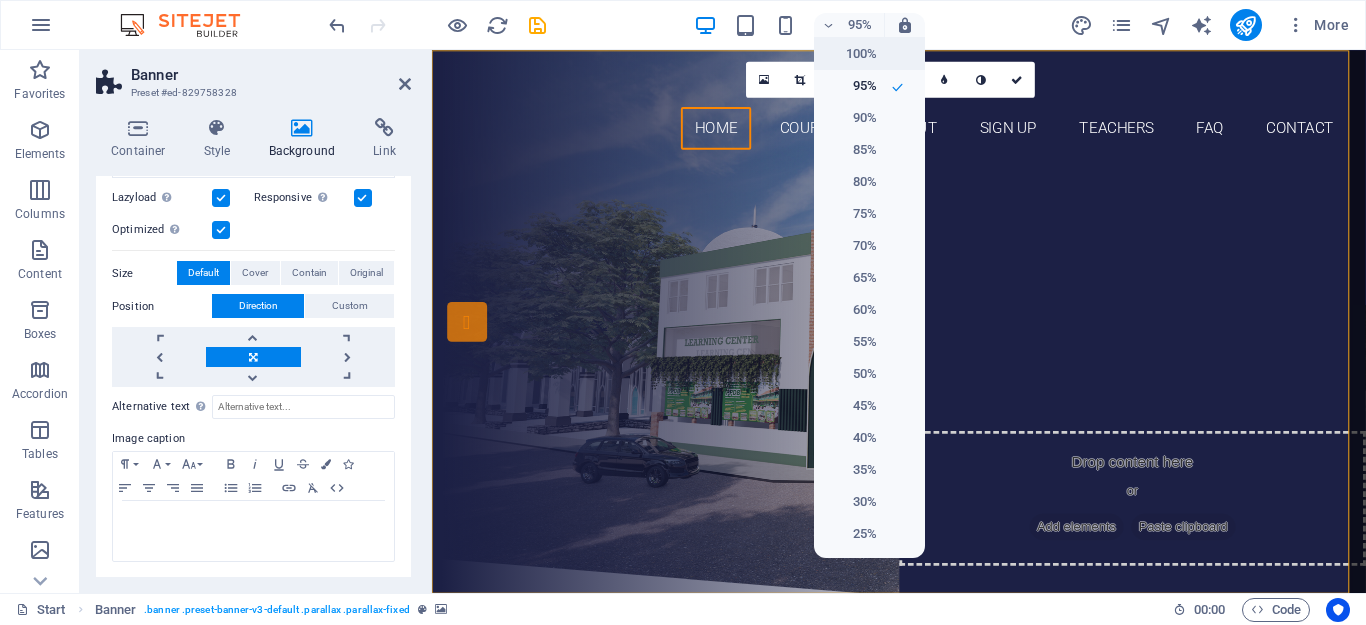 click on "100%" at bounding box center (851, 54) 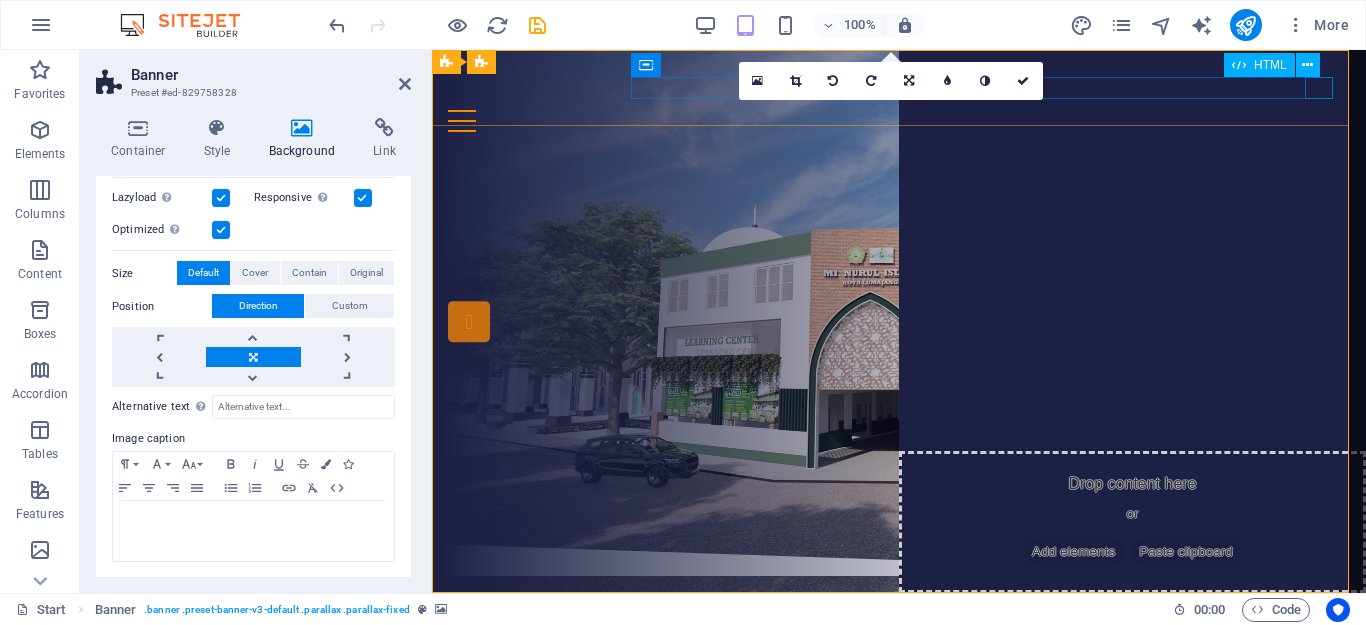 click at bounding box center (899, 121) 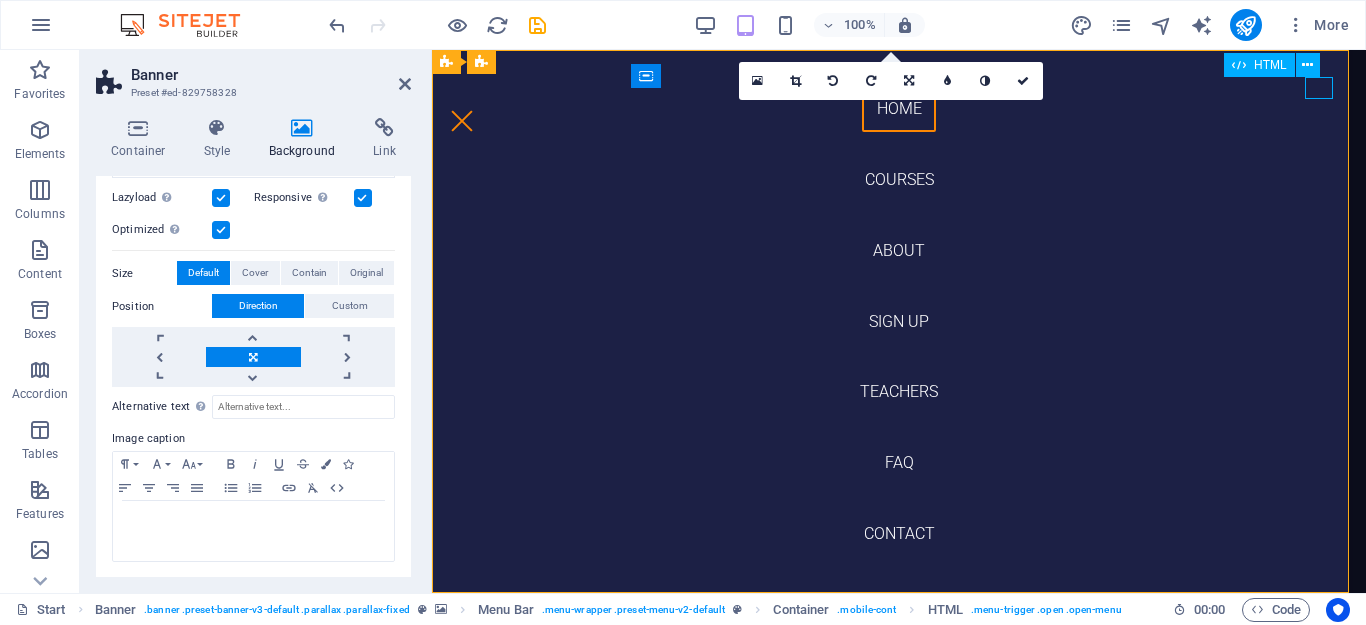click at bounding box center [462, 121] 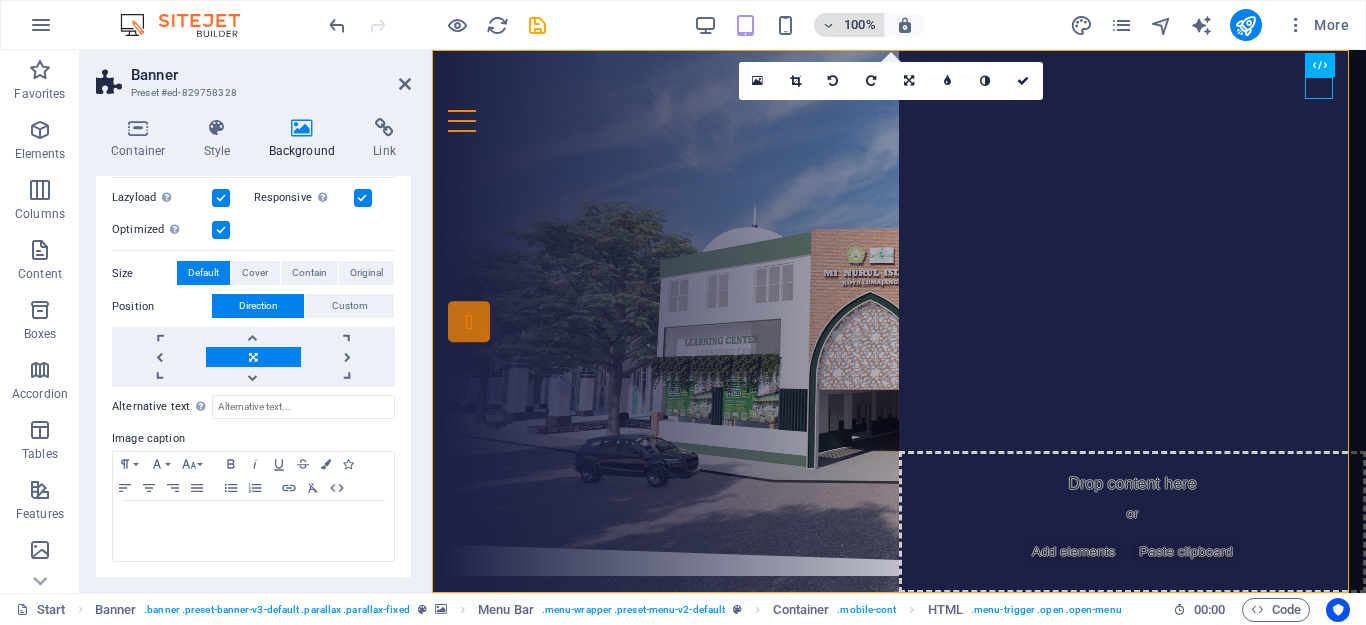 click on "100%" at bounding box center (860, 25) 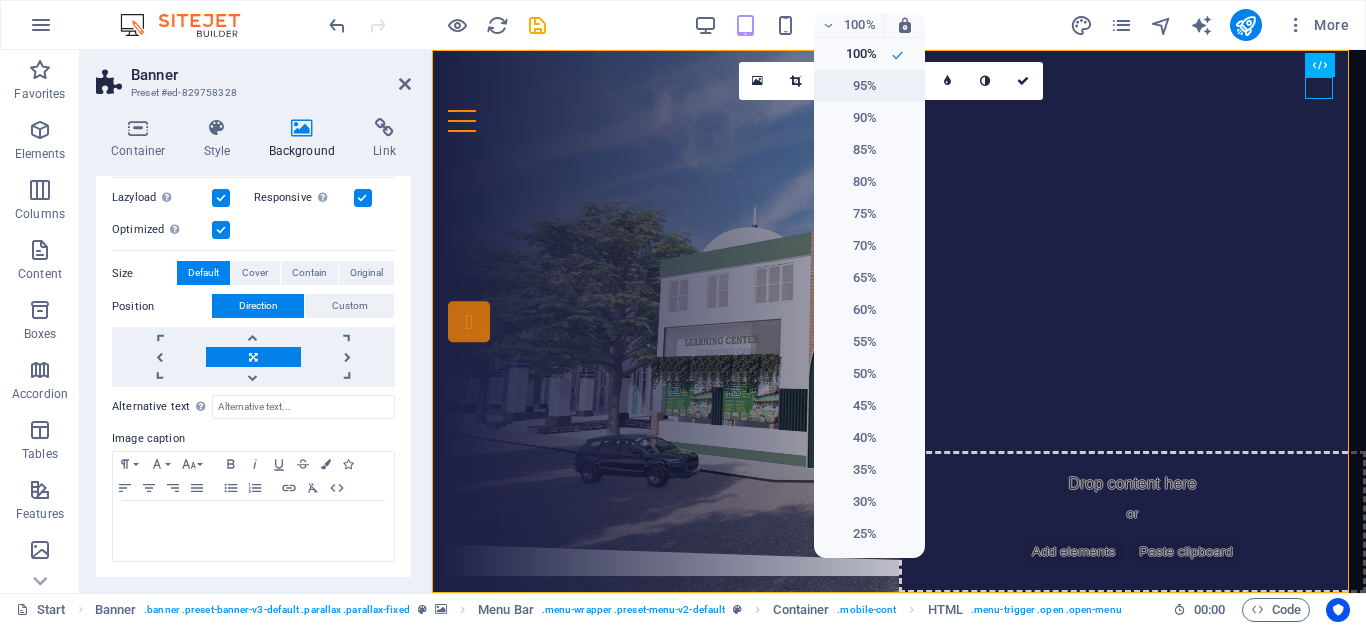 click on "95%" at bounding box center (851, 86) 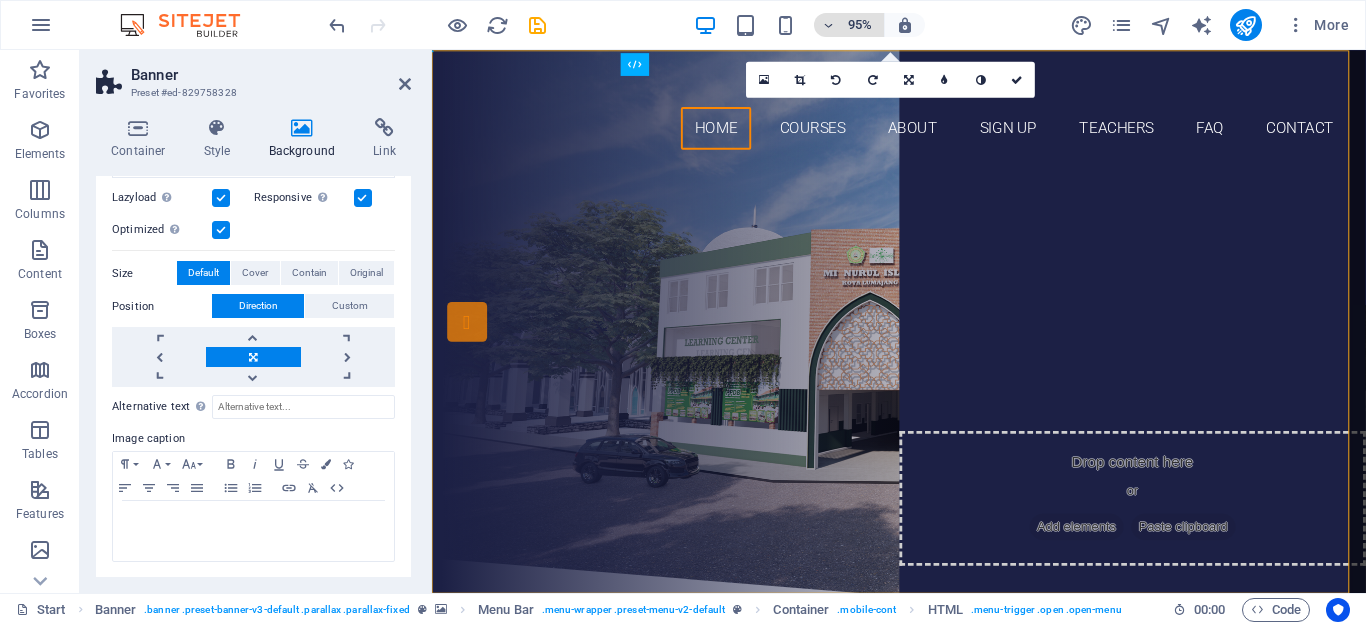 click on "95%" at bounding box center [860, 25] 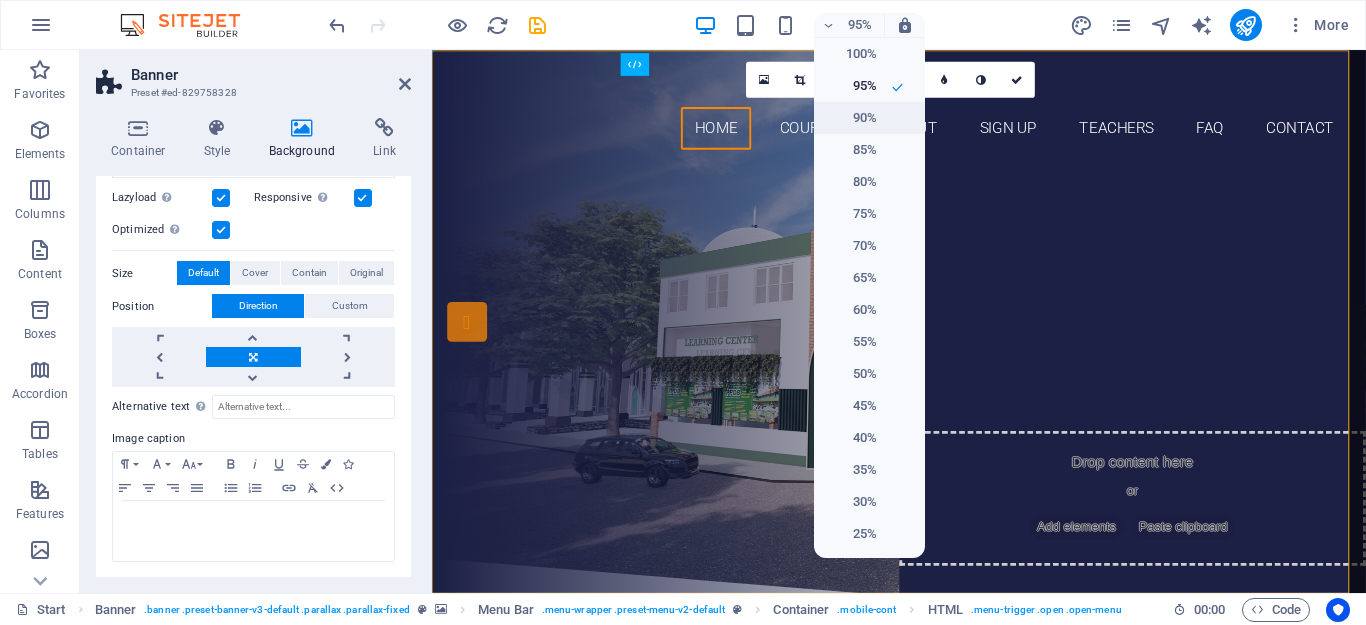 click on "90%" at bounding box center [851, 118] 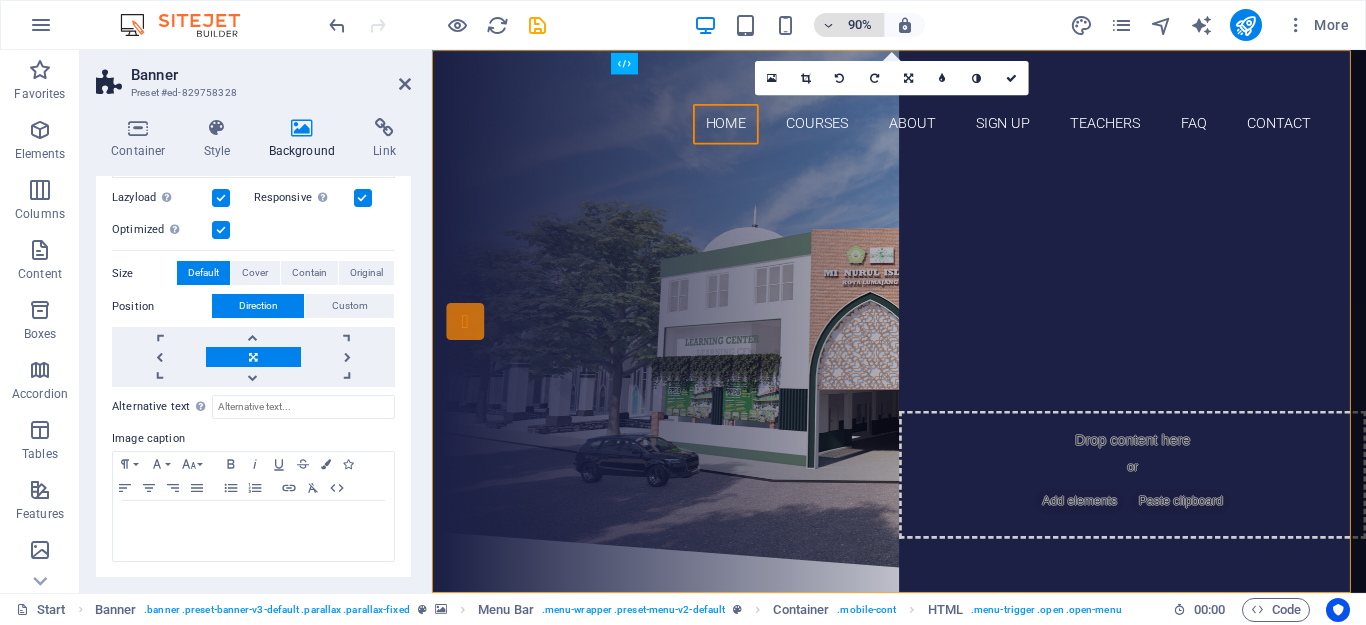 click on "90%" at bounding box center [849, 25] 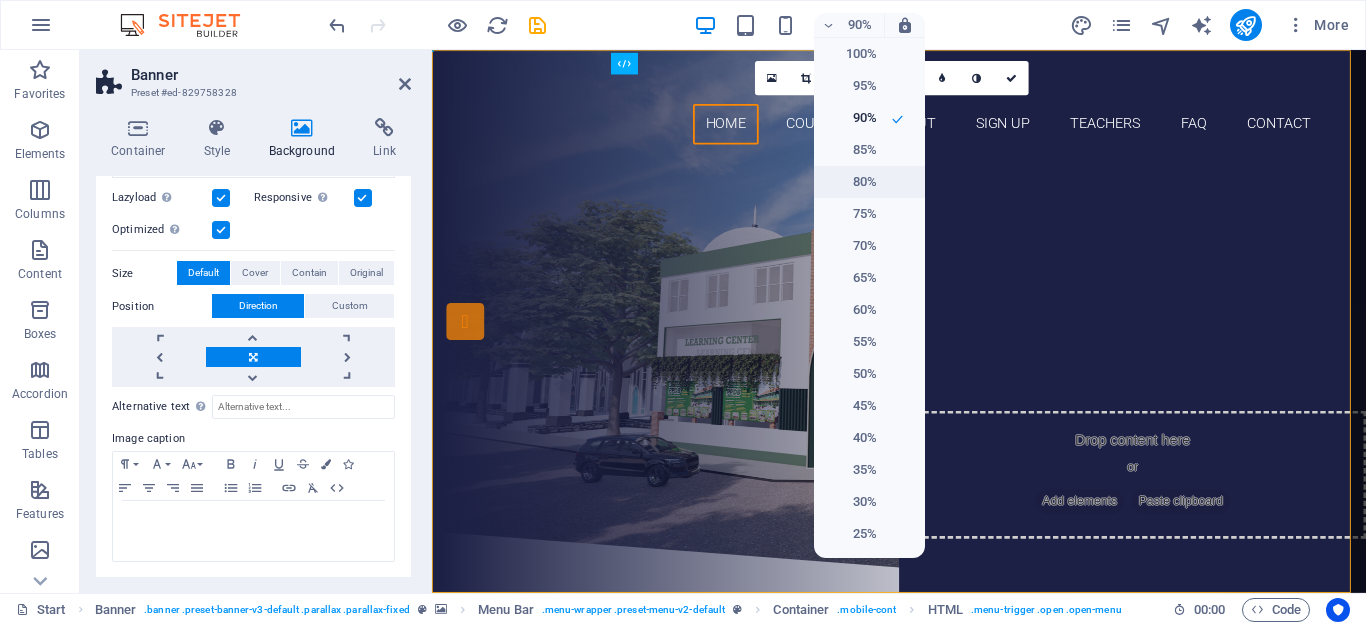 click on "80%" at bounding box center [851, 182] 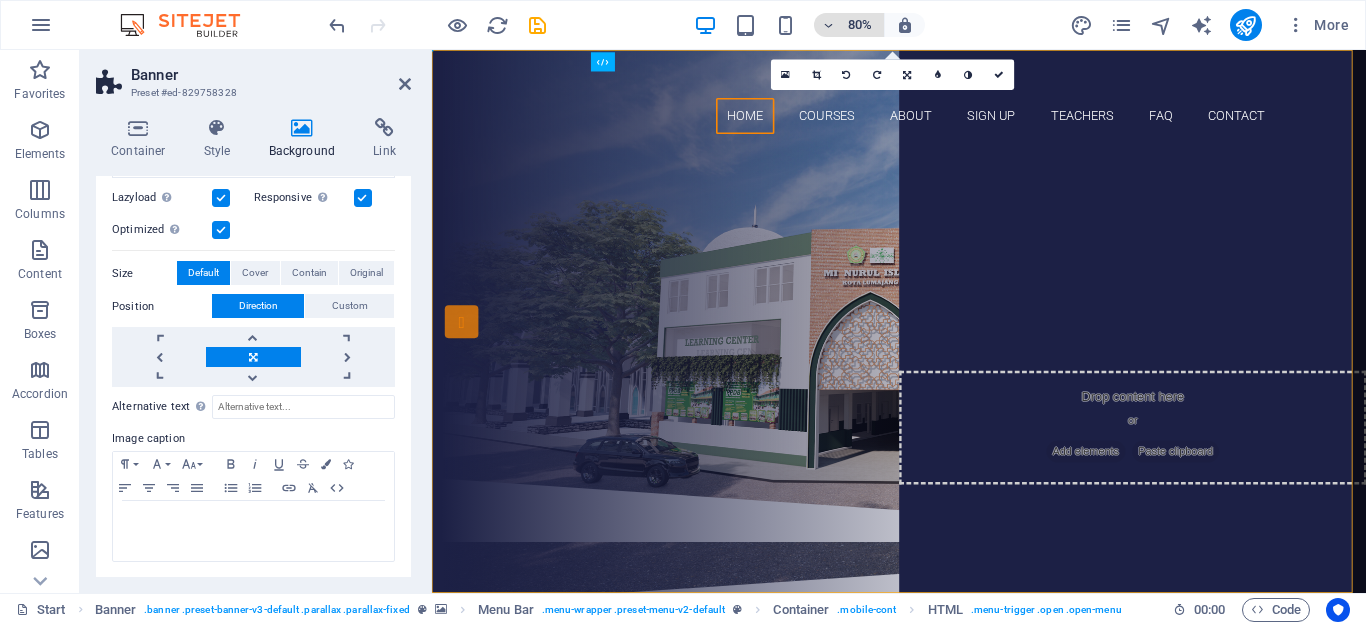 click on "80%" at bounding box center (860, 25) 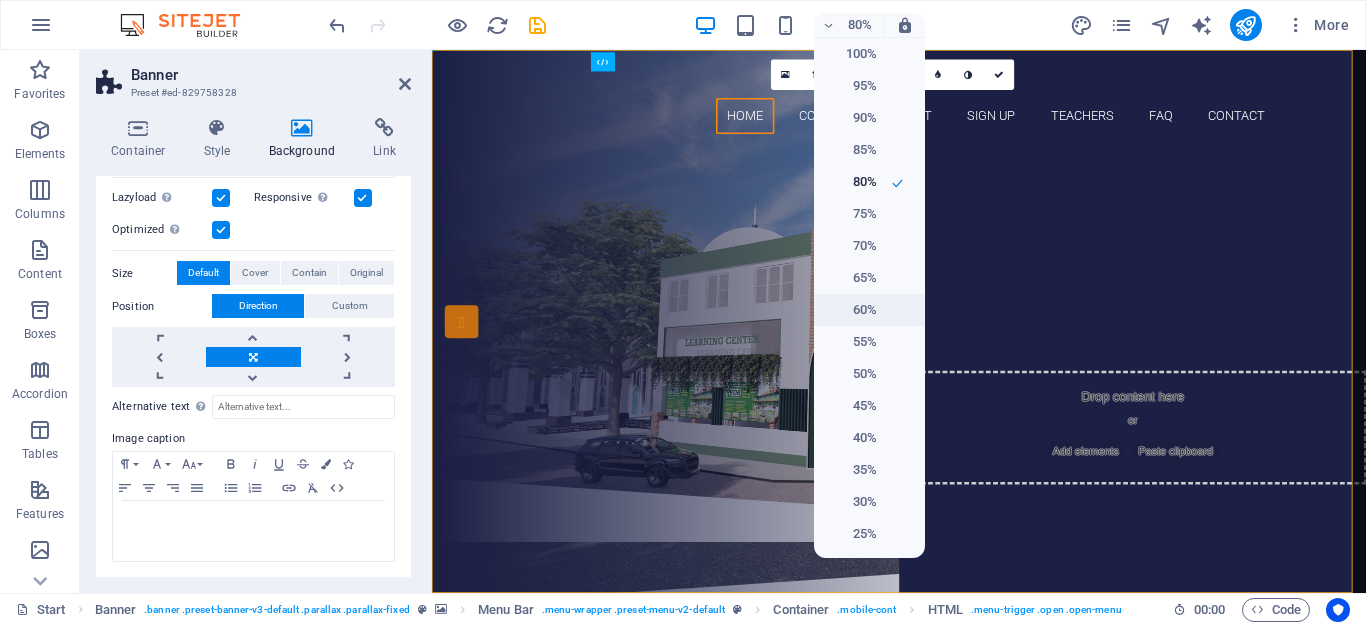 click on "60%" at bounding box center (851, 310) 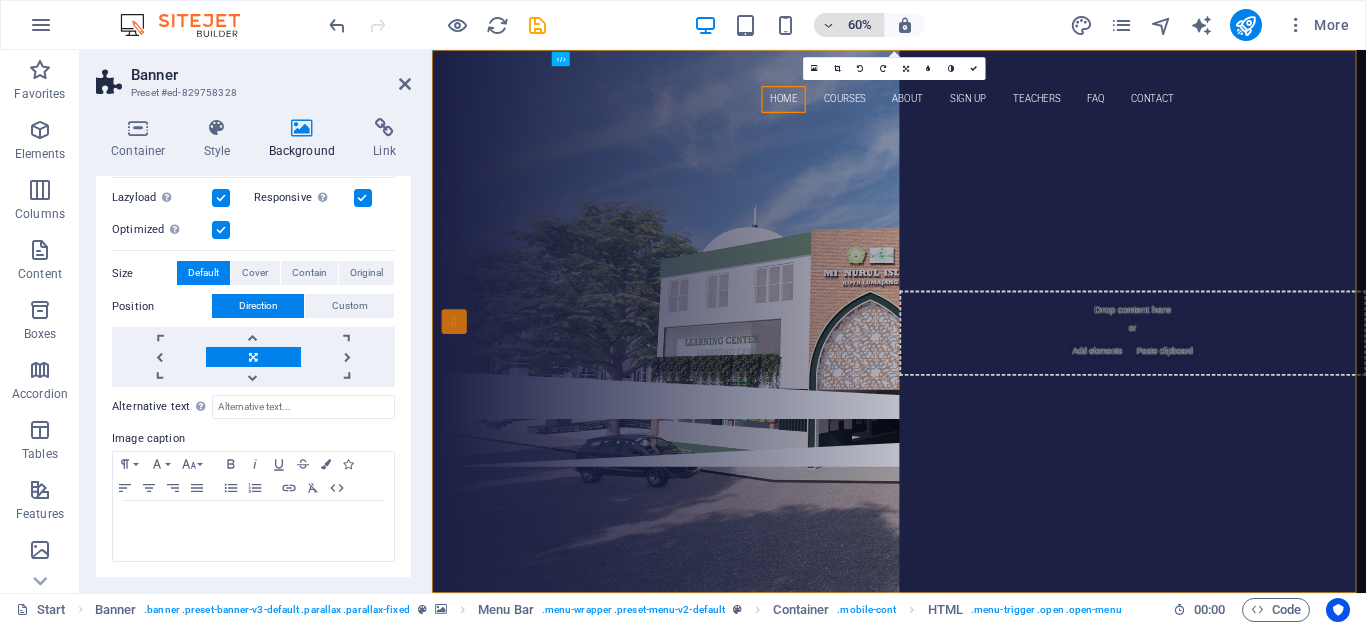 click on "60%" at bounding box center [860, 25] 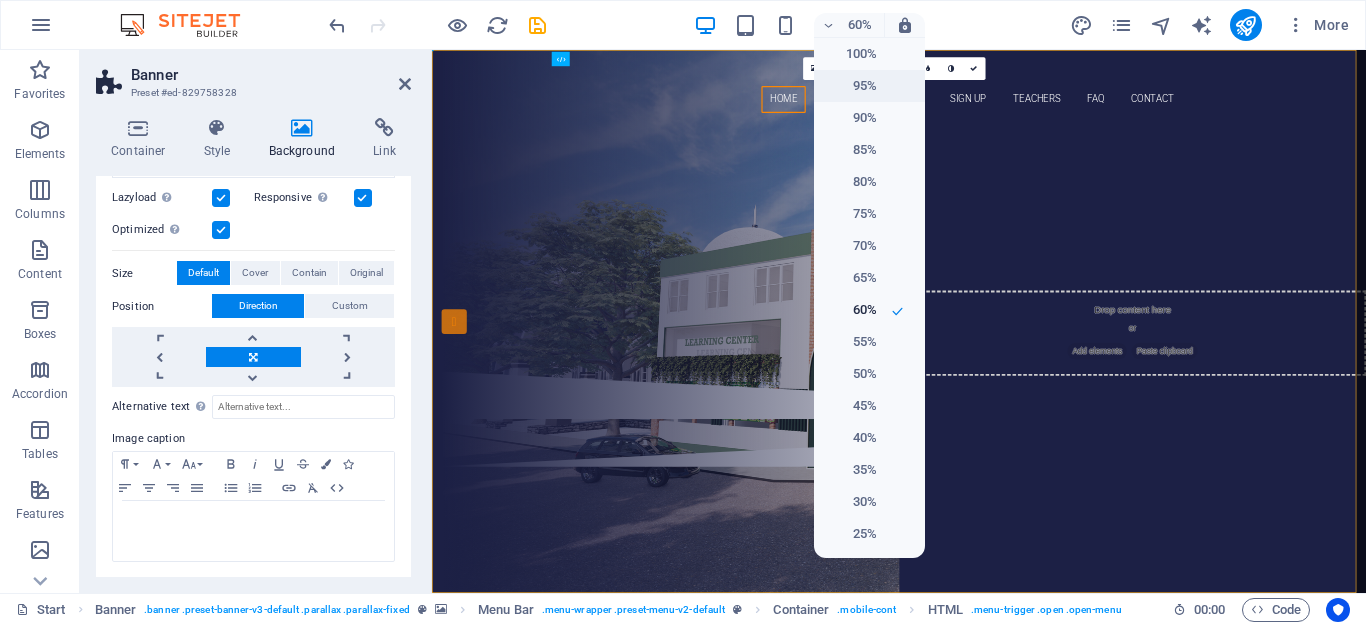 click on "95%" at bounding box center [851, 86] 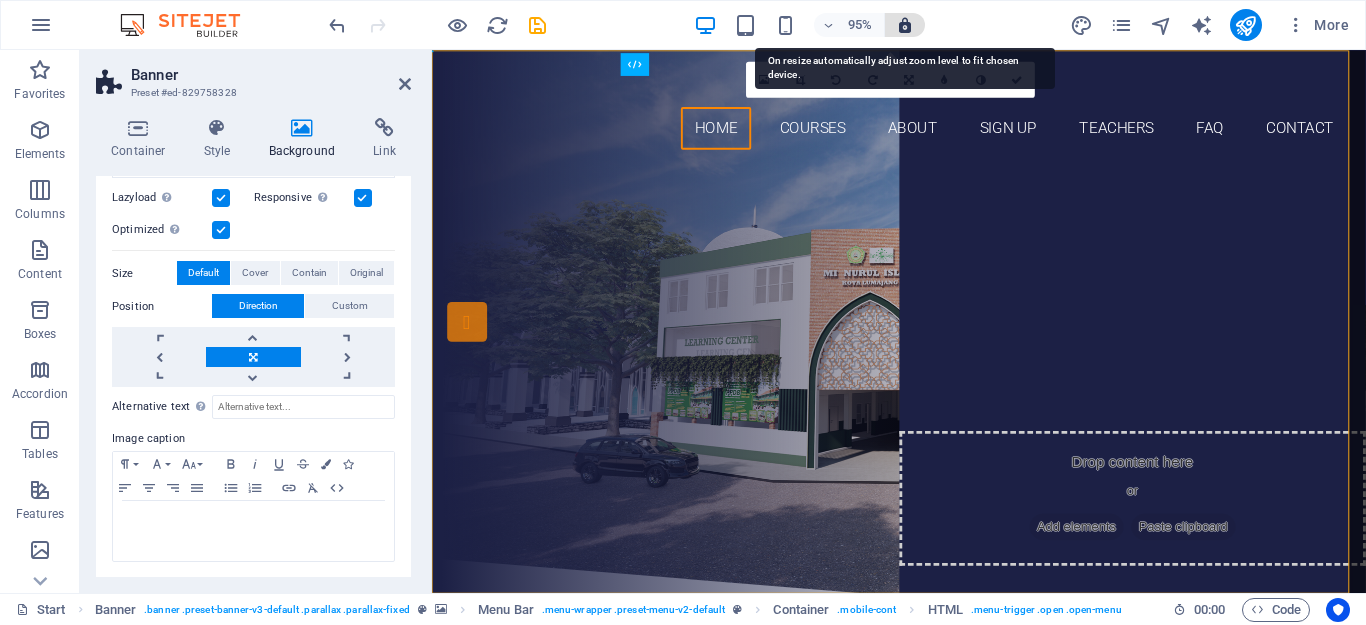click at bounding box center [905, 25] 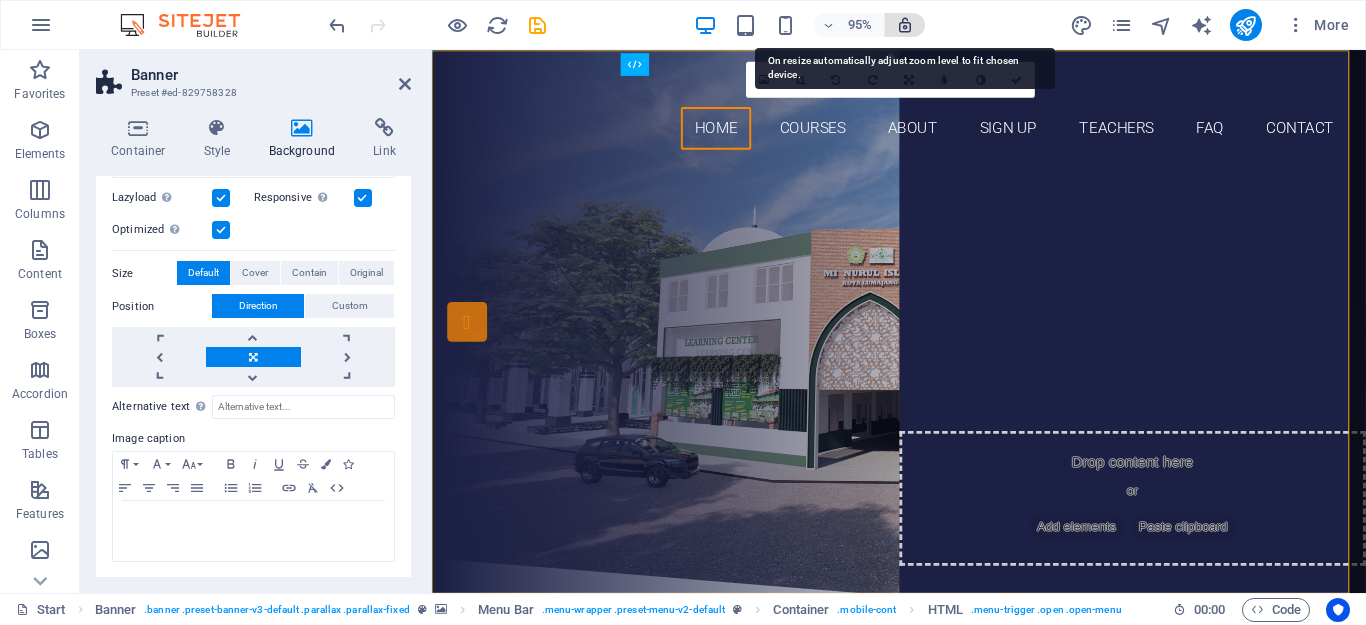 click at bounding box center (905, 25) 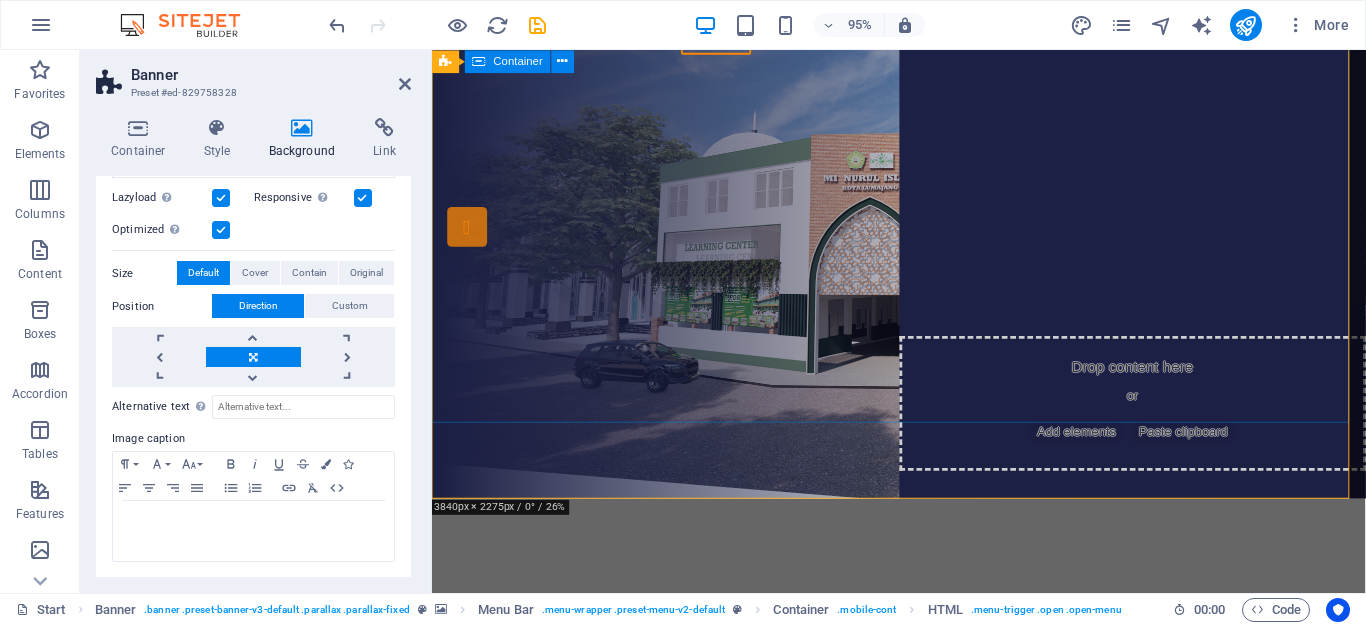 scroll, scrollTop: 0, scrollLeft: 0, axis: both 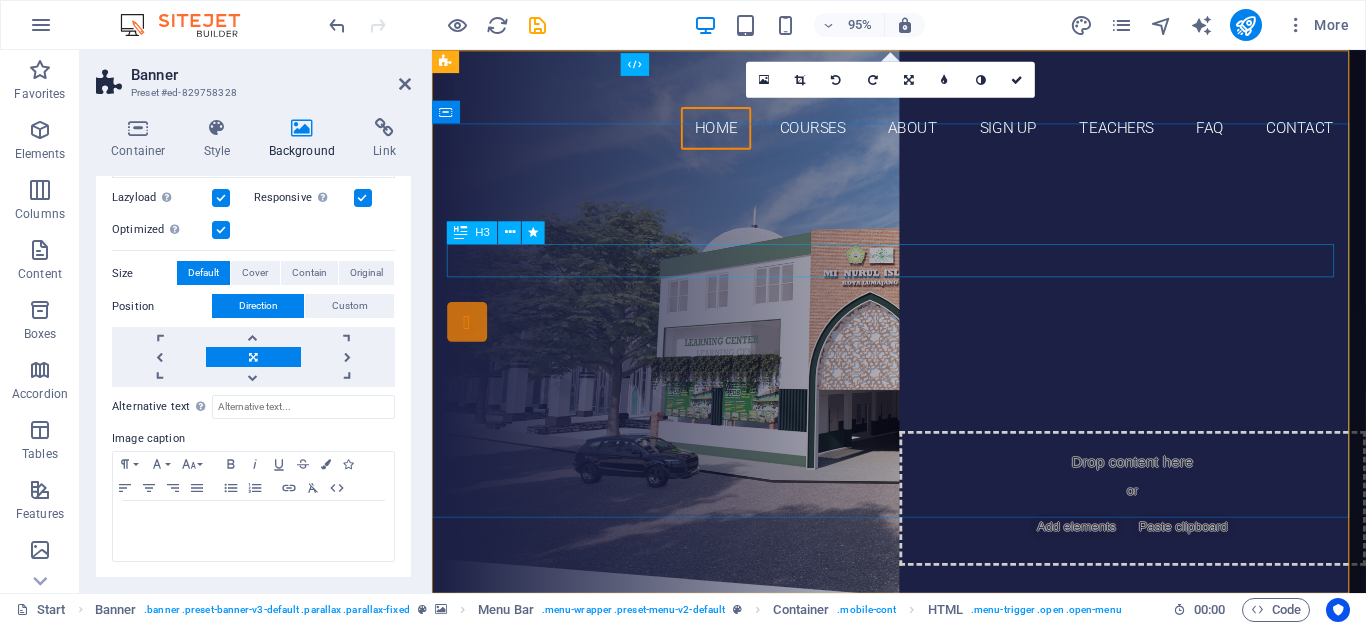 click on "Are you ready to learn new languages?" at bounding box center (924, 284) 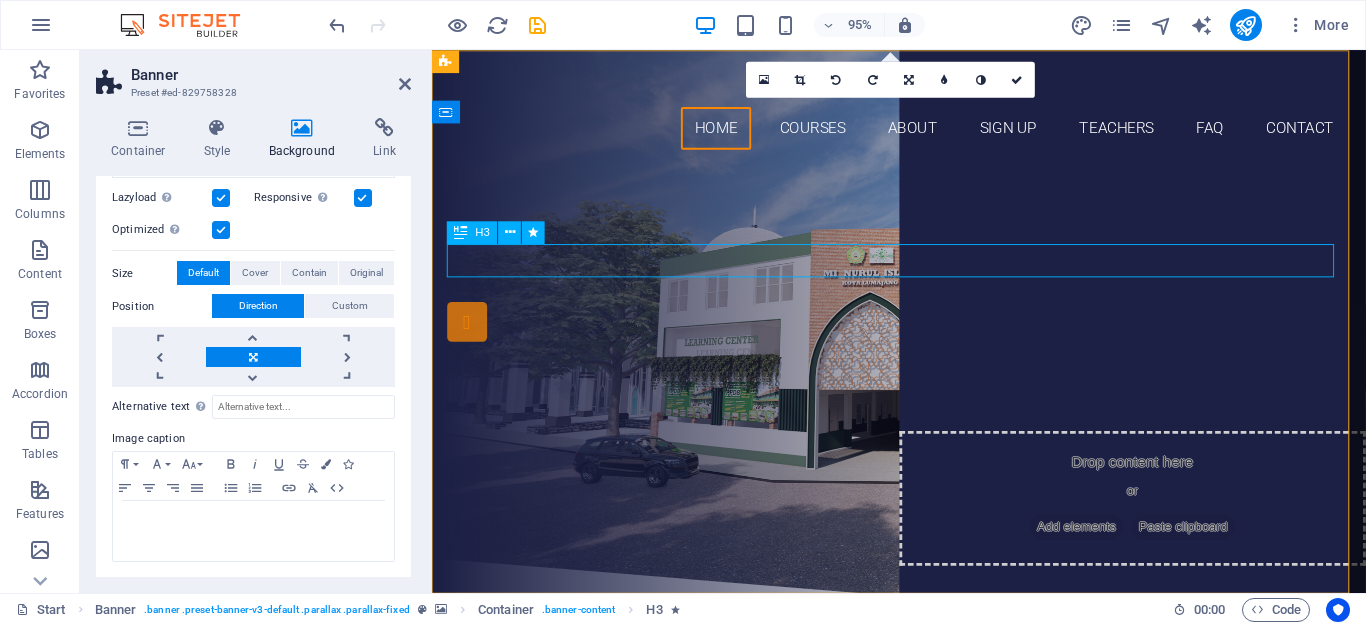 click on "Are you ready to learn new languages?" at bounding box center [924, 284] 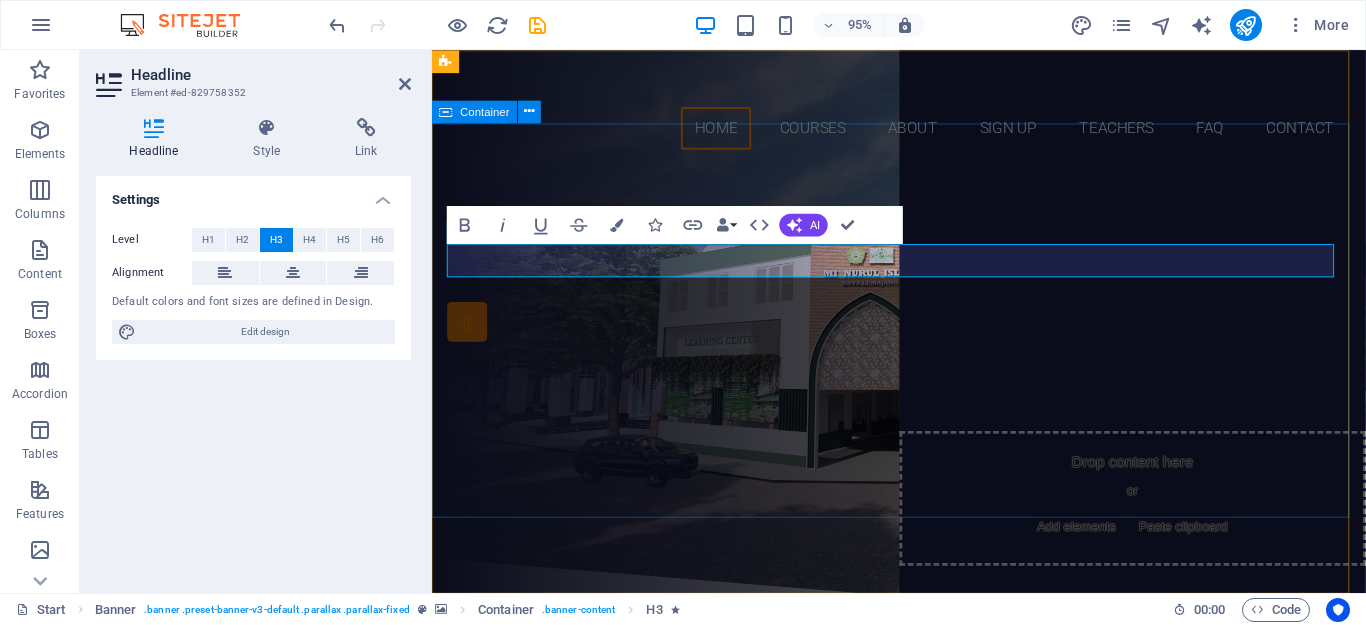 type 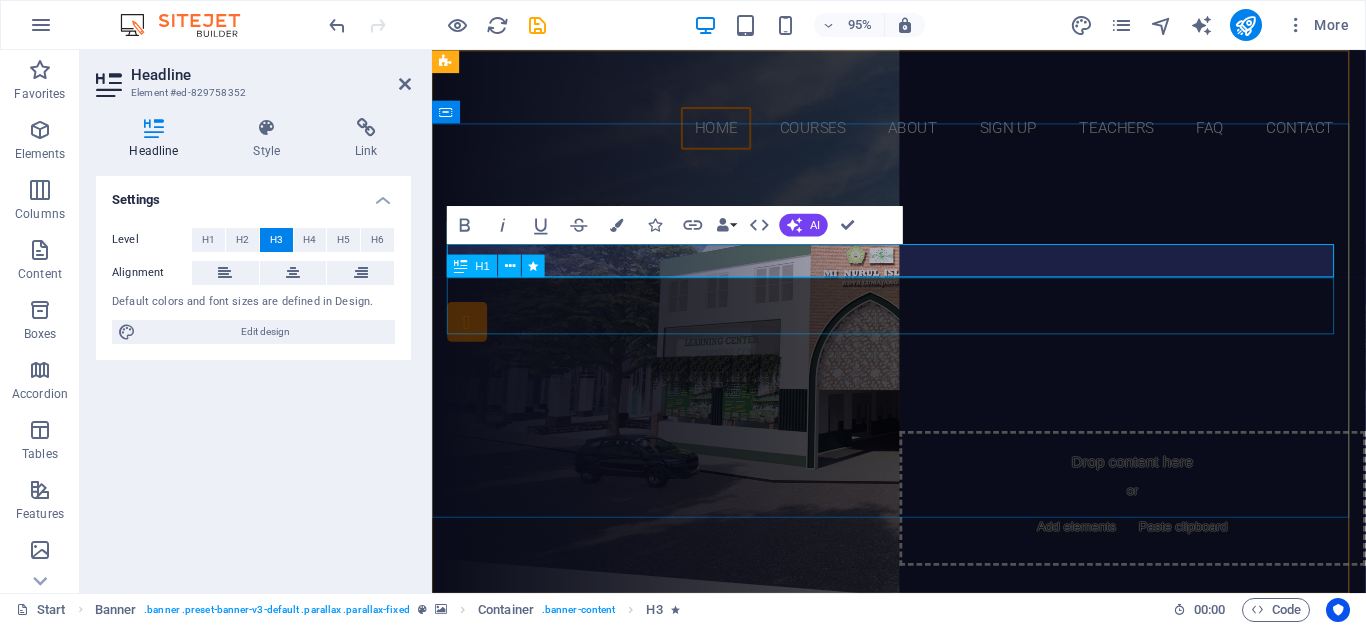 click on "Join our Language School" at bounding box center (924, 332) 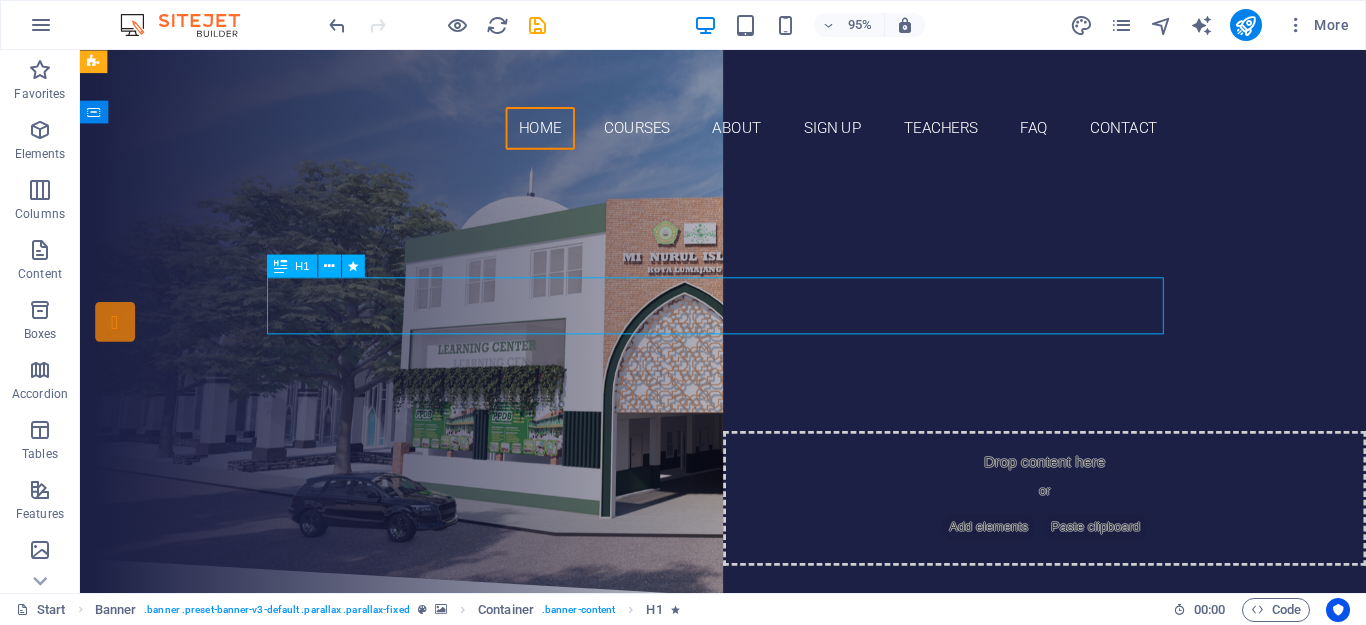 click on "Join our Language School" at bounding box center (757, 332) 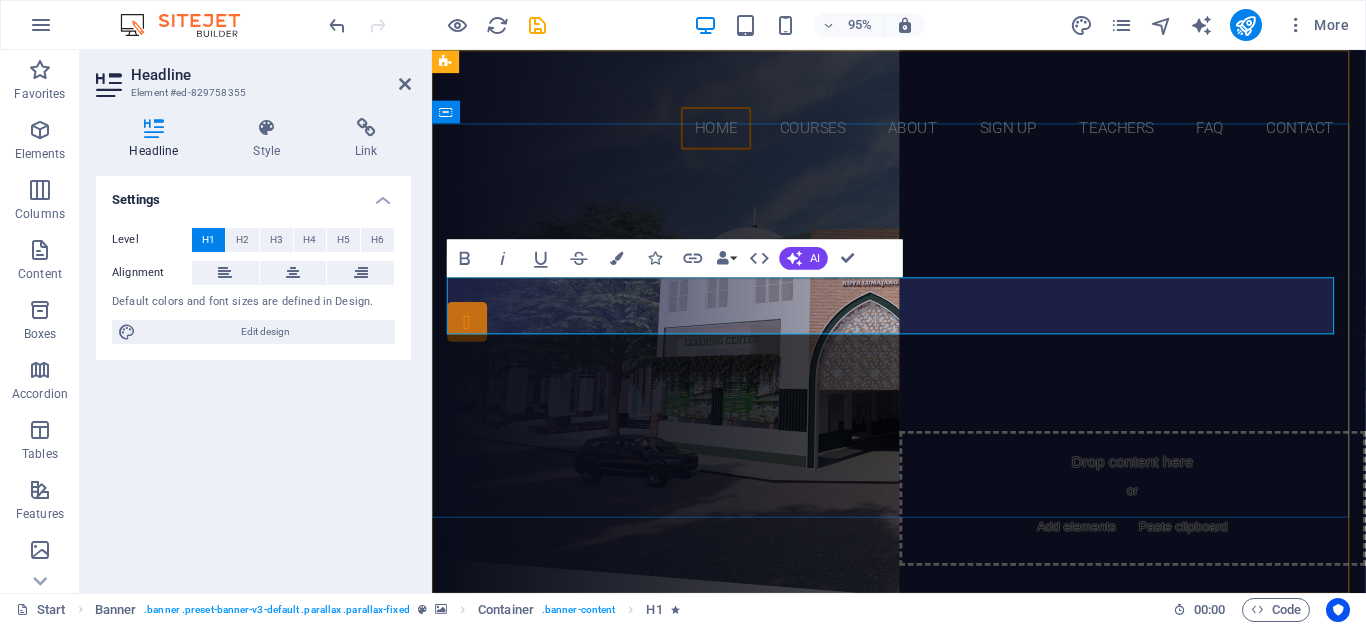 type 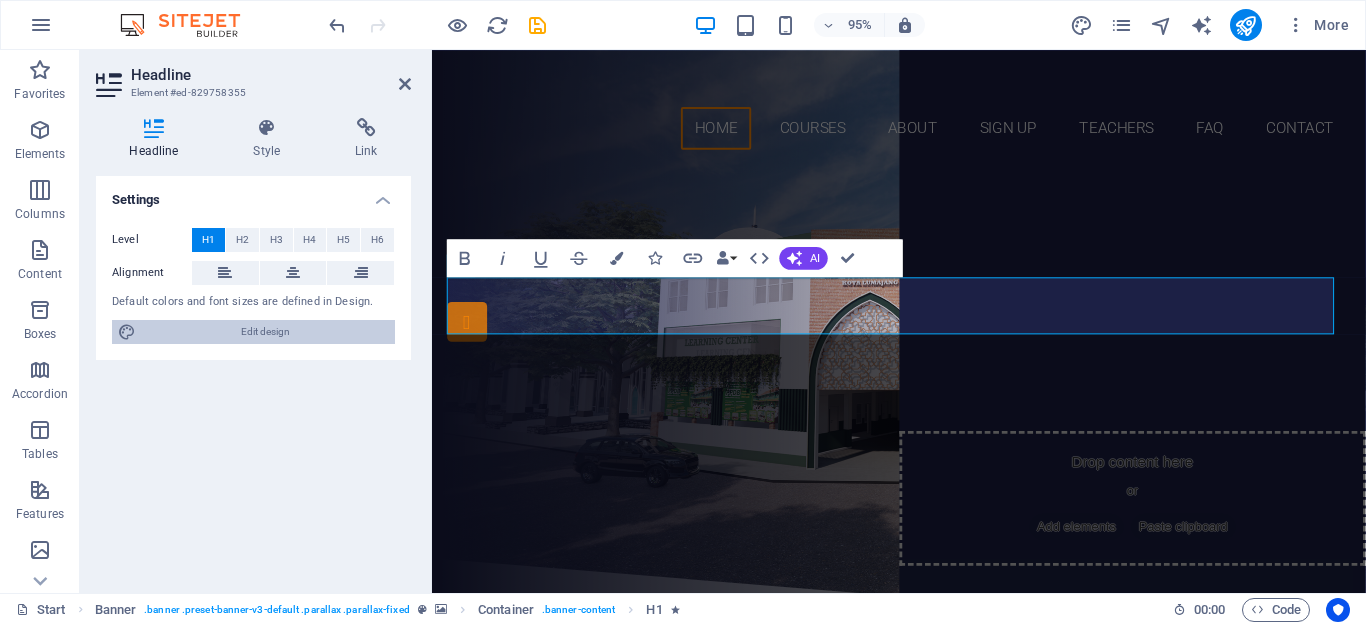 click on "Edit design" at bounding box center [265, 332] 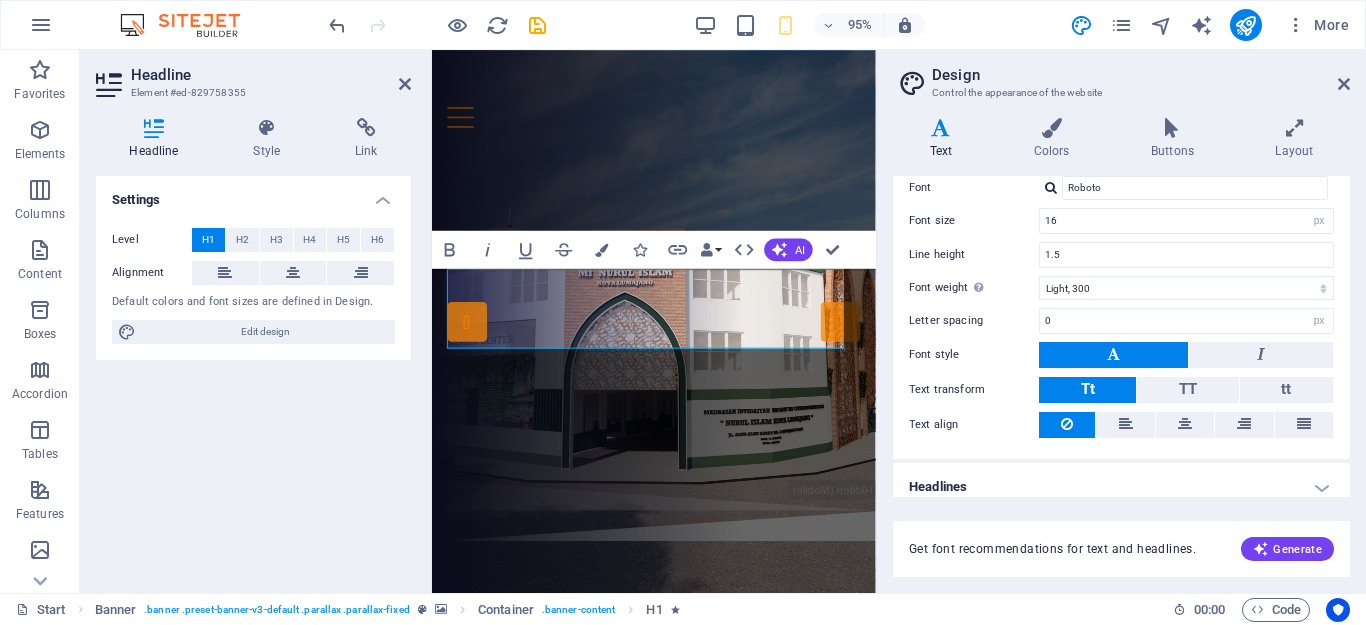 scroll, scrollTop: 135, scrollLeft: 0, axis: vertical 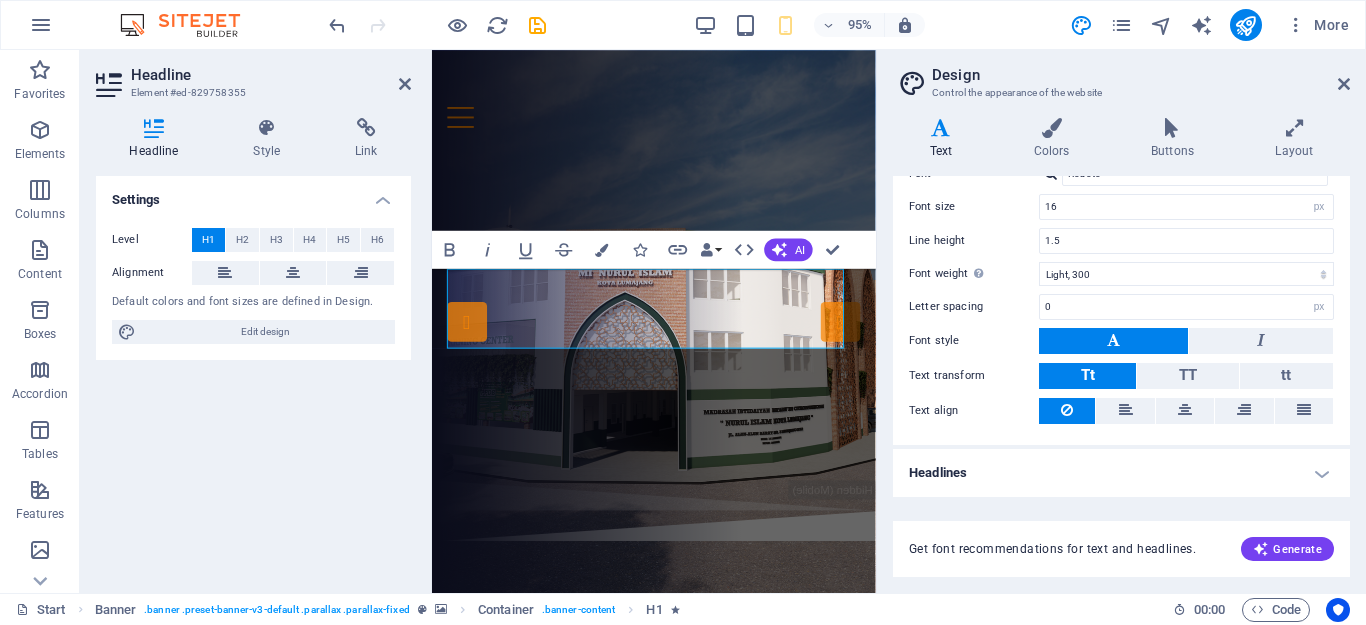 click on "Headlines" at bounding box center [1121, 473] 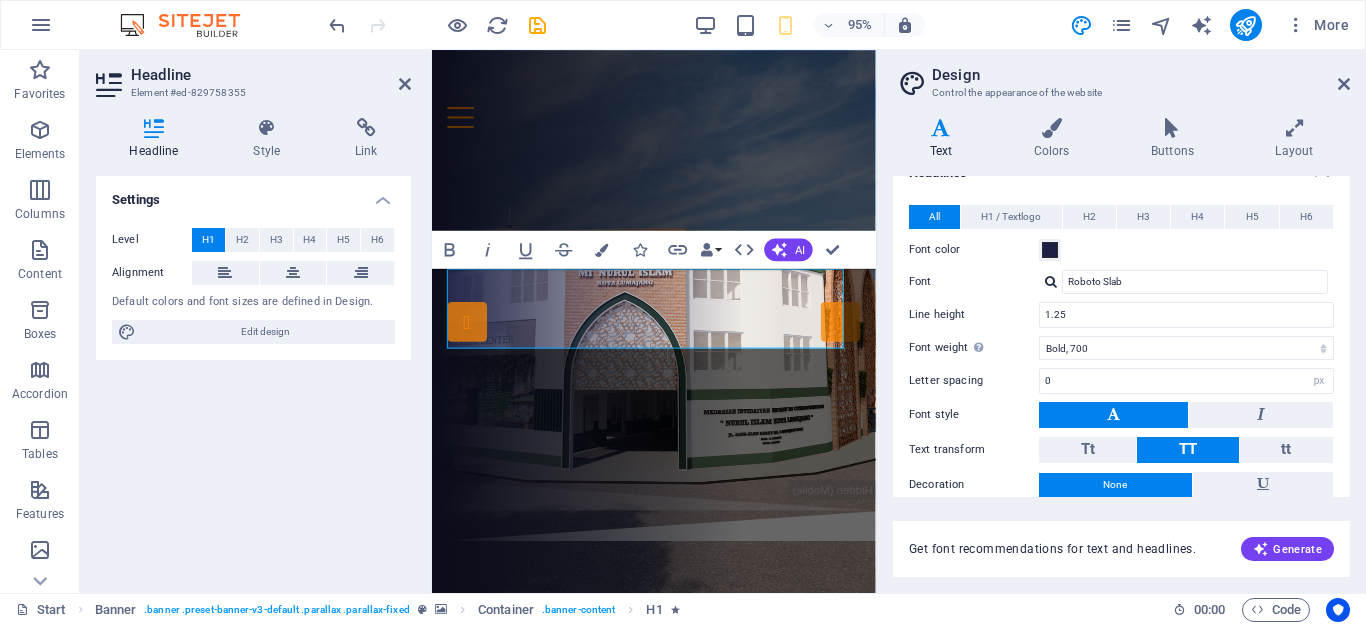 scroll, scrollTop: 526, scrollLeft: 0, axis: vertical 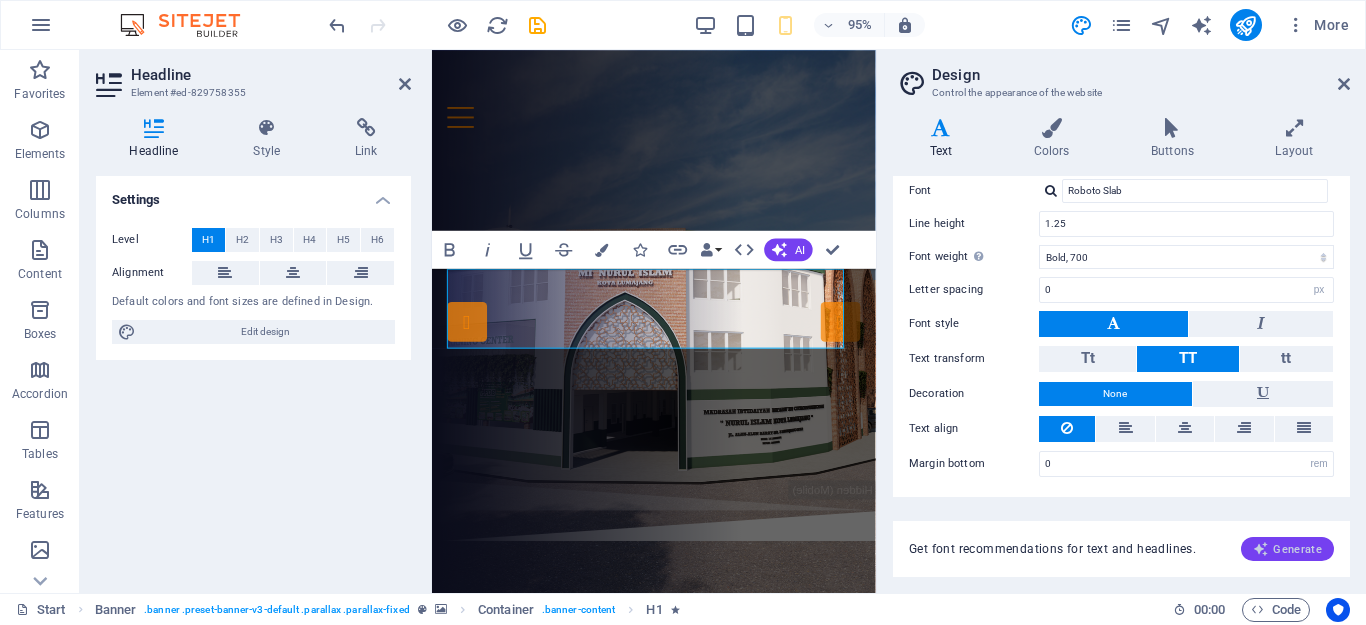click on "Generate" at bounding box center (1287, 549) 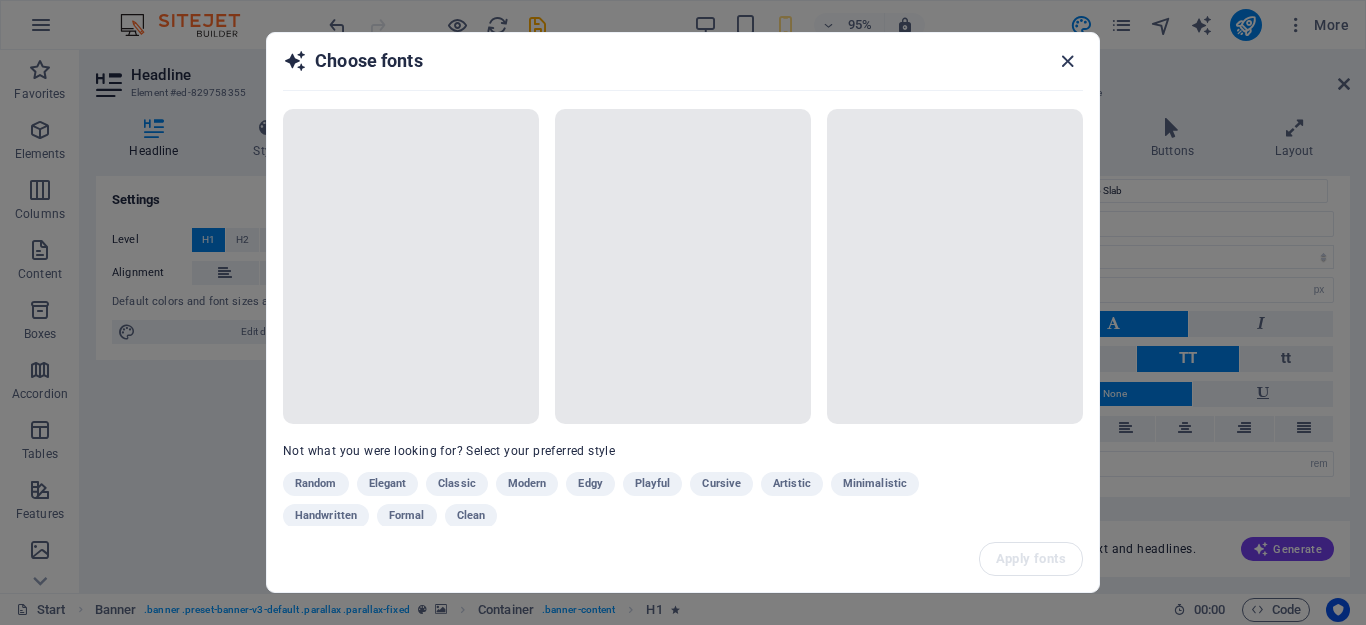 click at bounding box center [1067, 61] 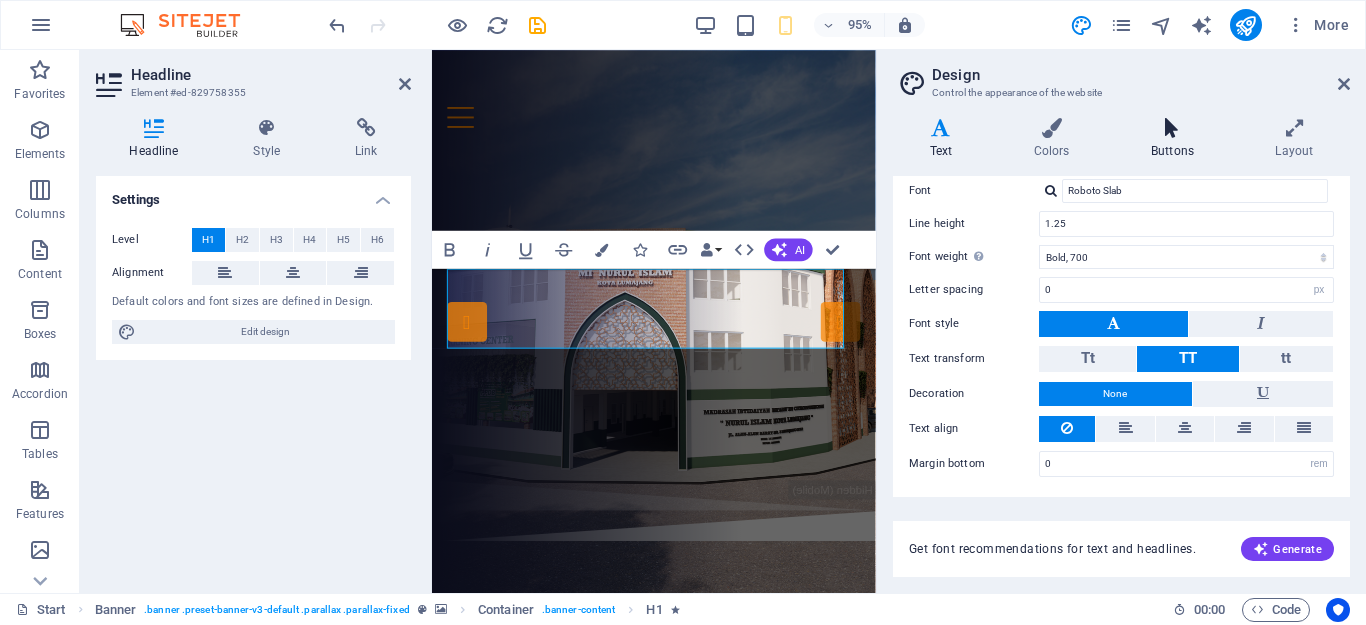click on "Buttons" at bounding box center [1176, 139] 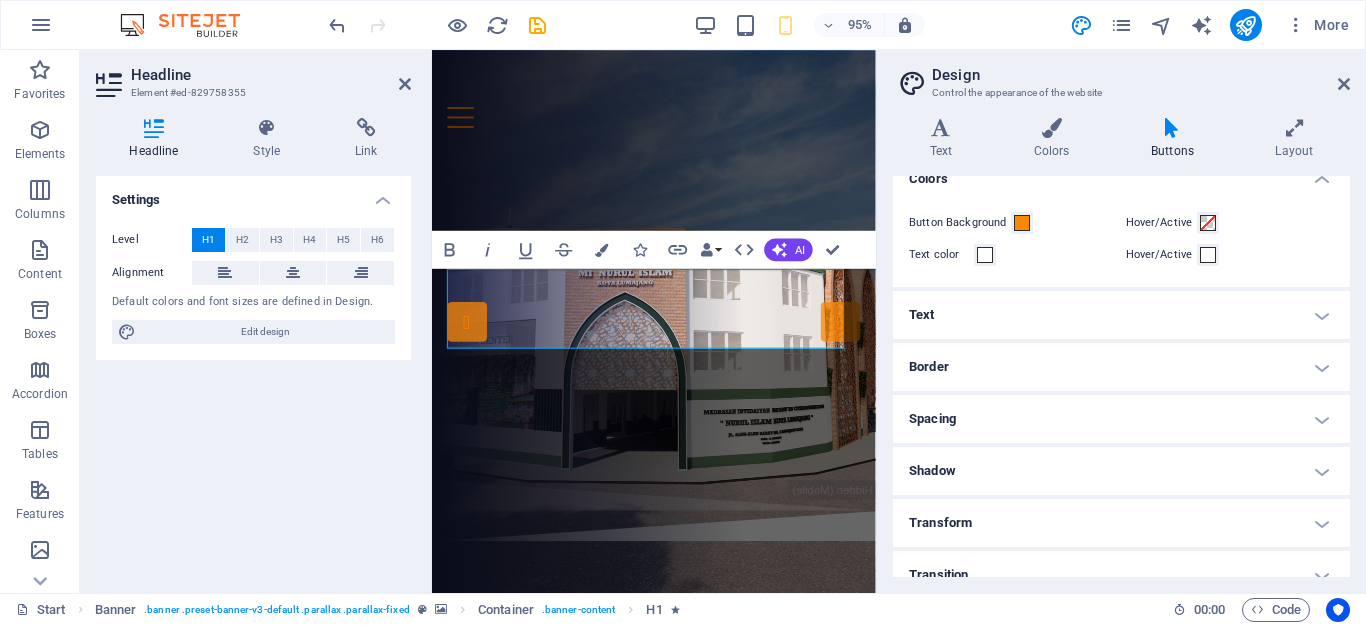 scroll, scrollTop: 72, scrollLeft: 0, axis: vertical 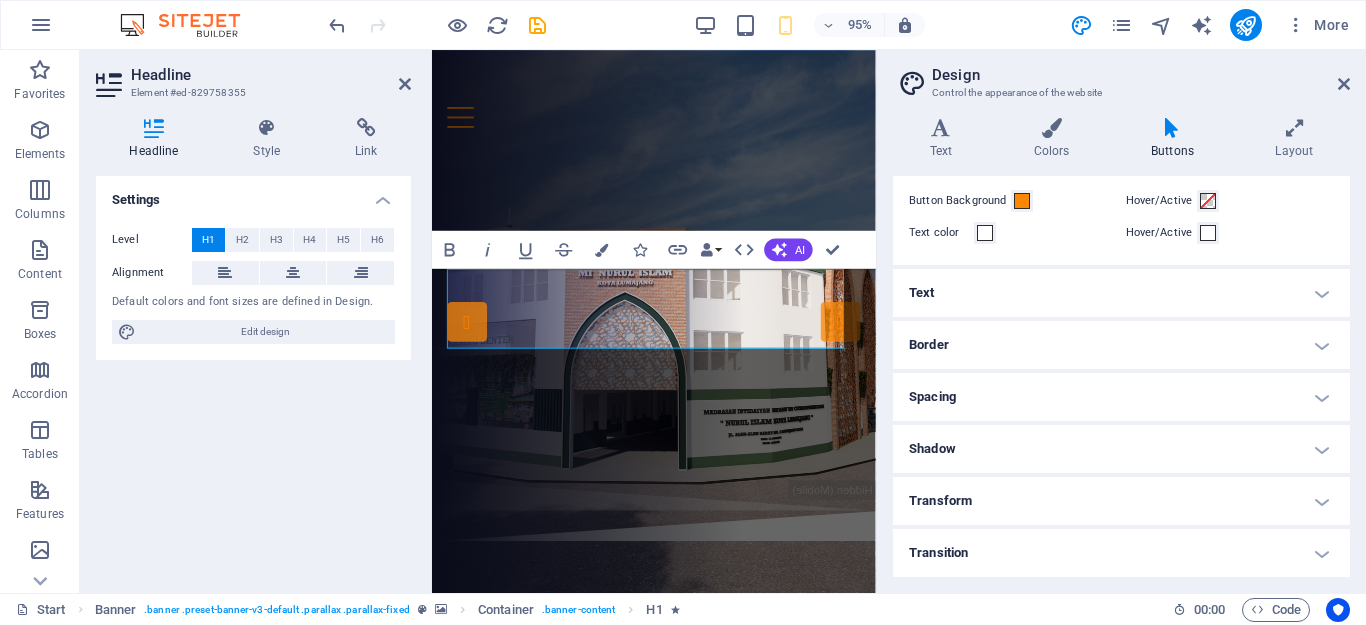 click on "Text" at bounding box center (1121, 293) 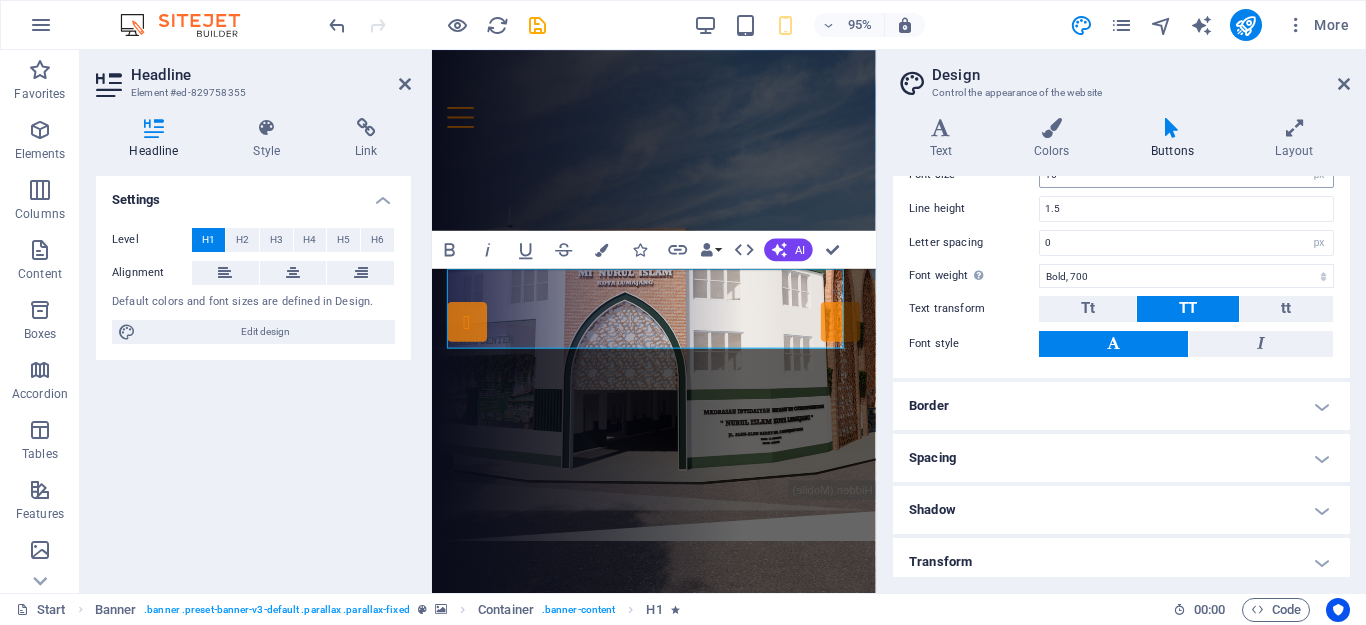 scroll, scrollTop: 261, scrollLeft: 0, axis: vertical 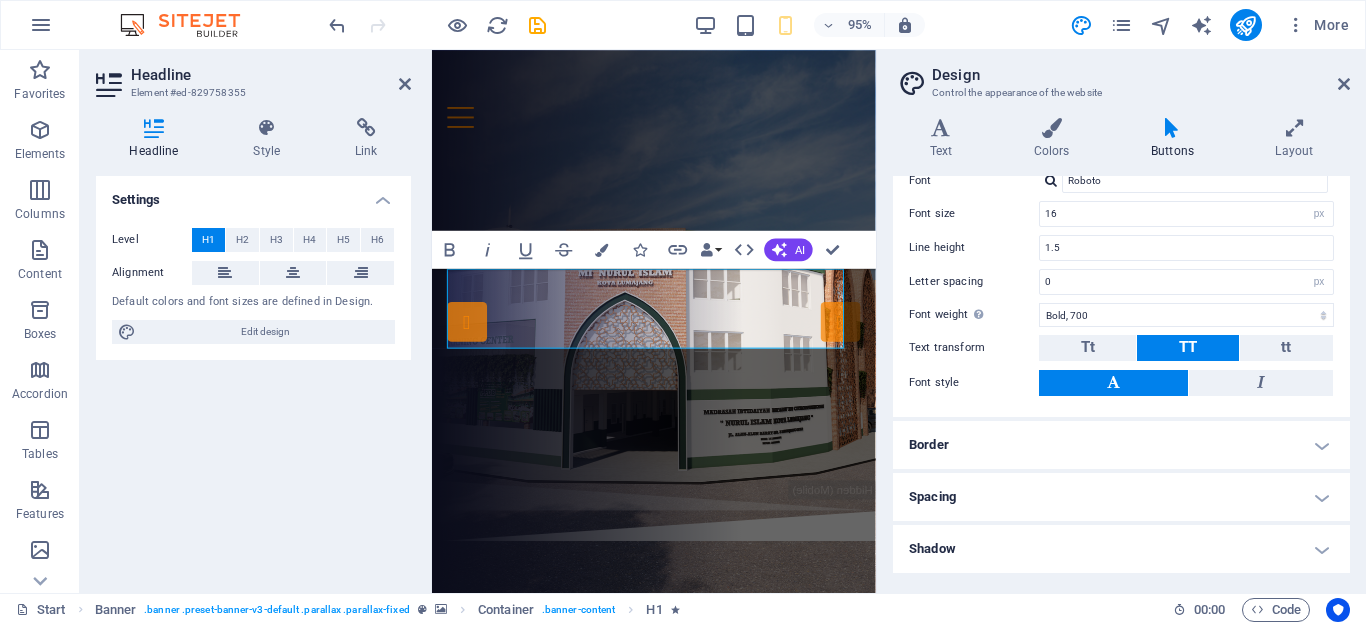 click on "Design Control the appearance of the website Variants  Text  Colors  Buttons  Layout Text Standard Bold Links Font color Font Roboto Font size 16 rem px Line height 1.5 Font weight To display the font weight correctly, it may need to be enabled.  Manage Fonts Thin, 100 Extra-light, 200 Light, 300 Regular, 400 Medium, 500 Semi-bold, 600 Bold, 700 Extra-bold, 800 Black, 900 Letter spacing 0 rem px Font style Text transform Tt TT tt Text align Font weight To display the font weight correctly, it may need to be enabled.  Manage Fonts Thin, 100 Extra-light, 200 Light, 300 Regular, 400 Medium, 500 Semi-bold, 600 Bold, 700 Extra-bold, 800 Black, 900 Default Hover / Active Font color Font color Decoration None Decoration None Transition duration 0.3 s Transition function Ease Ease In Ease Out Ease In/Ease Out Linear Headlines All H1 / Textlogo H2 H3 H4 H5 H6 Font color Font Roboto Slab Line height 1.25 Font weight To display the font weight correctly, it may need to be enabled.  Manage Fonts Thin, 100 Light, 300 0 px" at bounding box center (1121, 321) 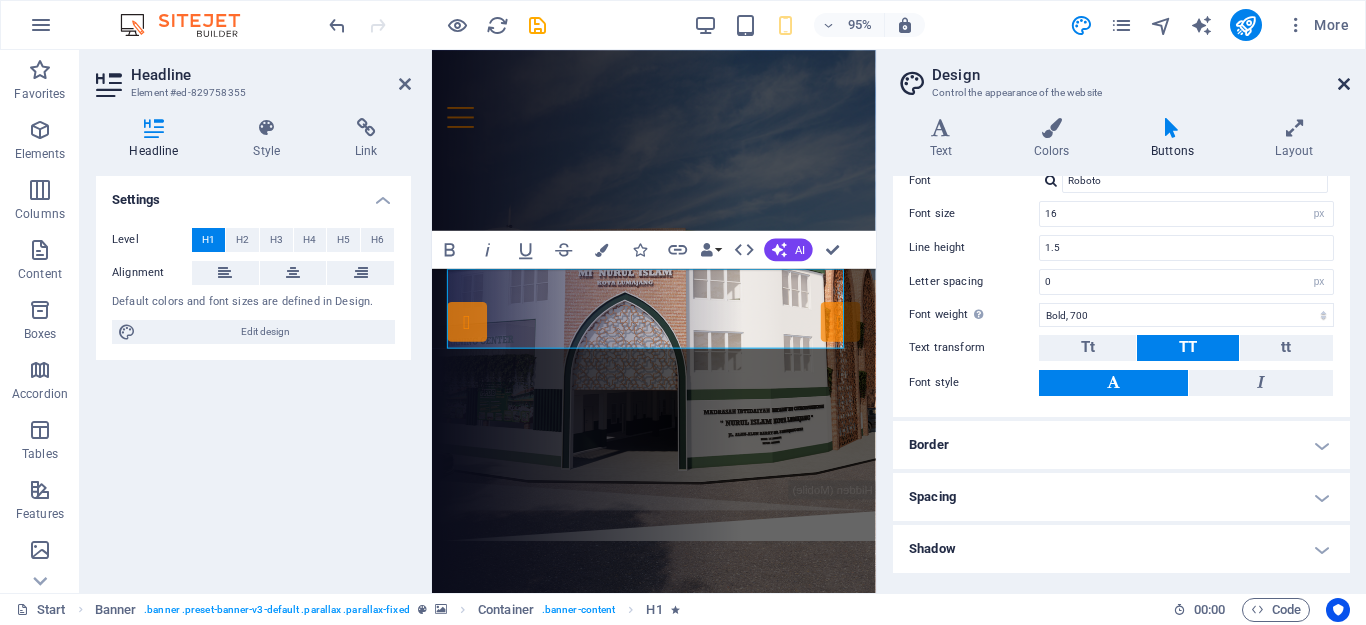 click at bounding box center (1344, 84) 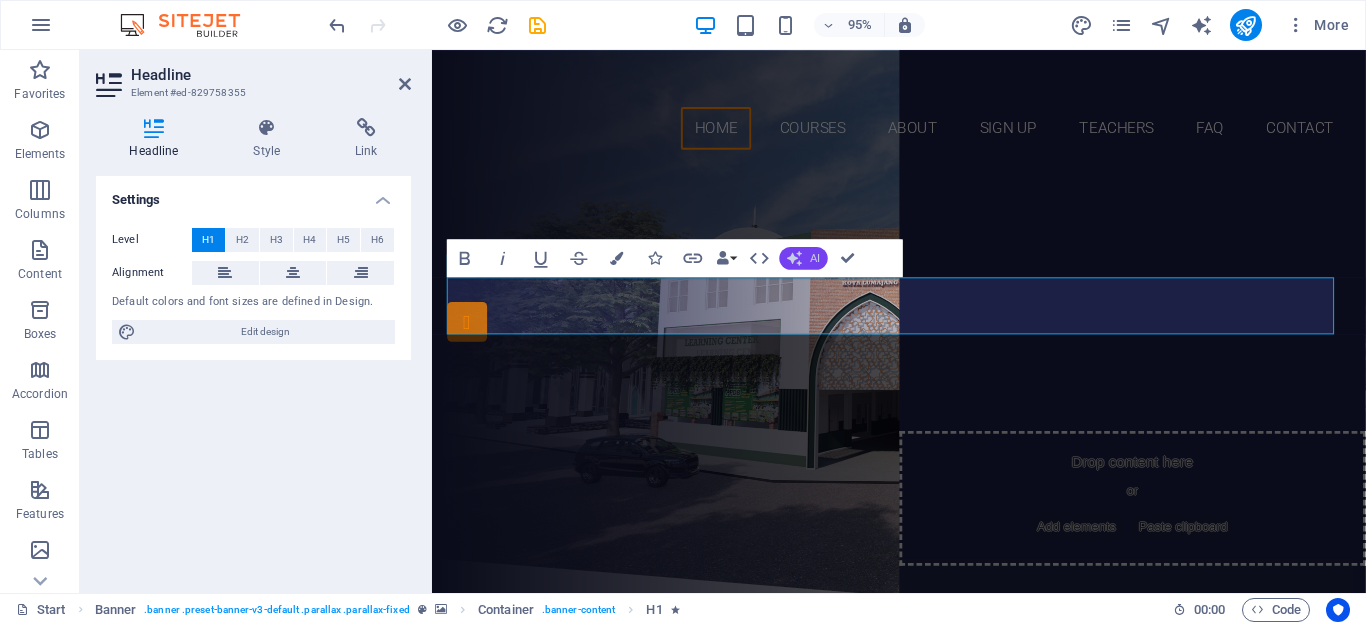 click on "AI" at bounding box center (804, 258) 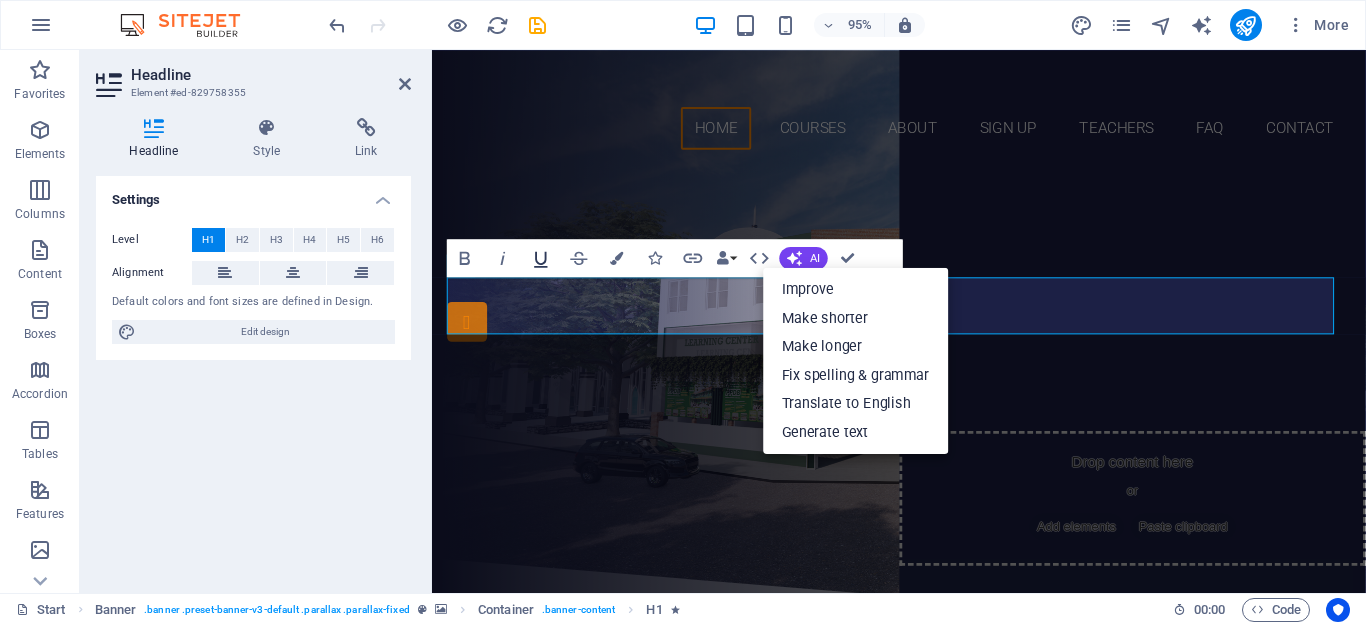 click 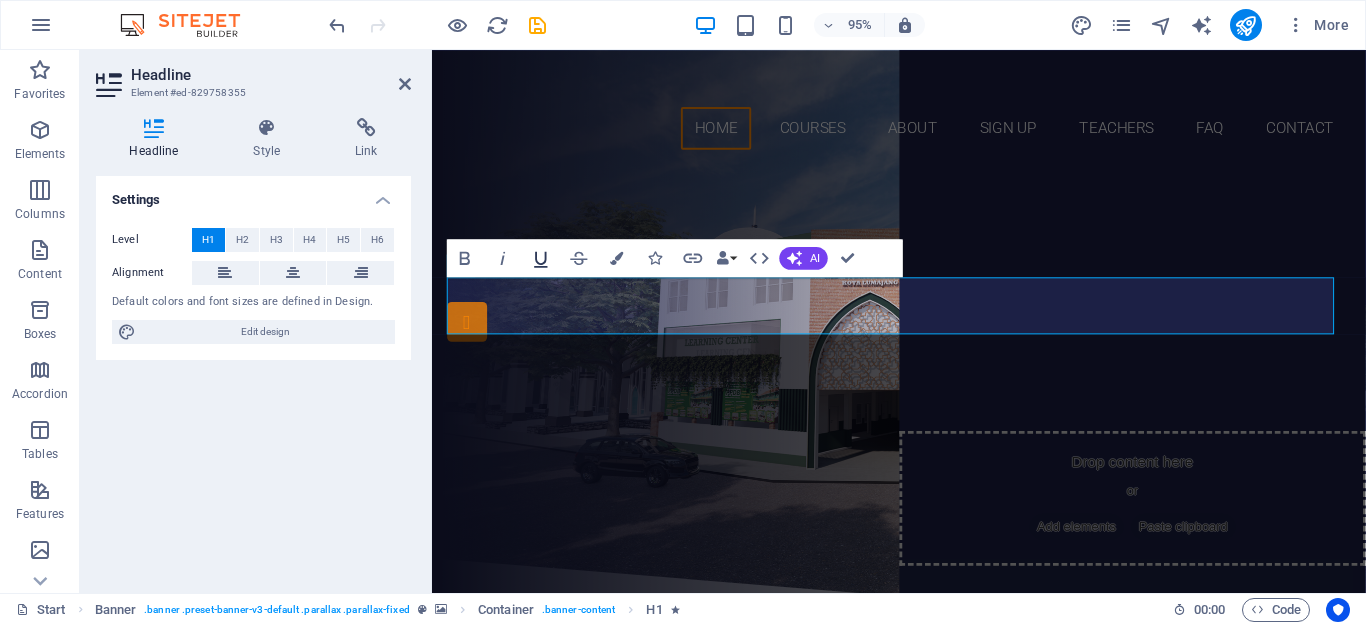 click 